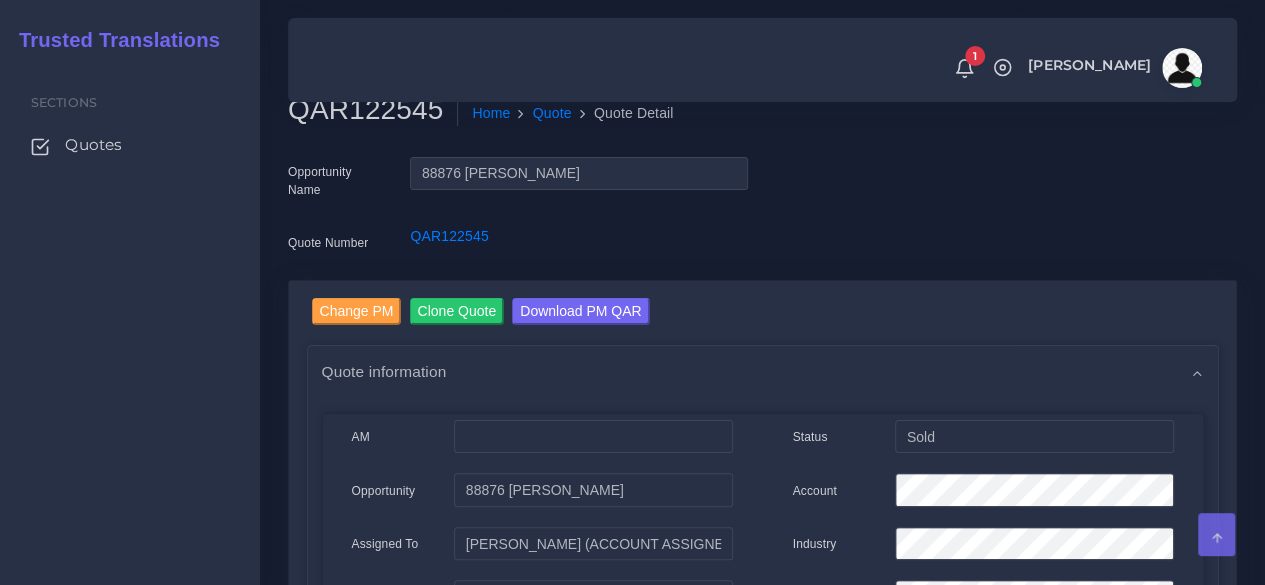 scroll, scrollTop: 0, scrollLeft: 0, axis: both 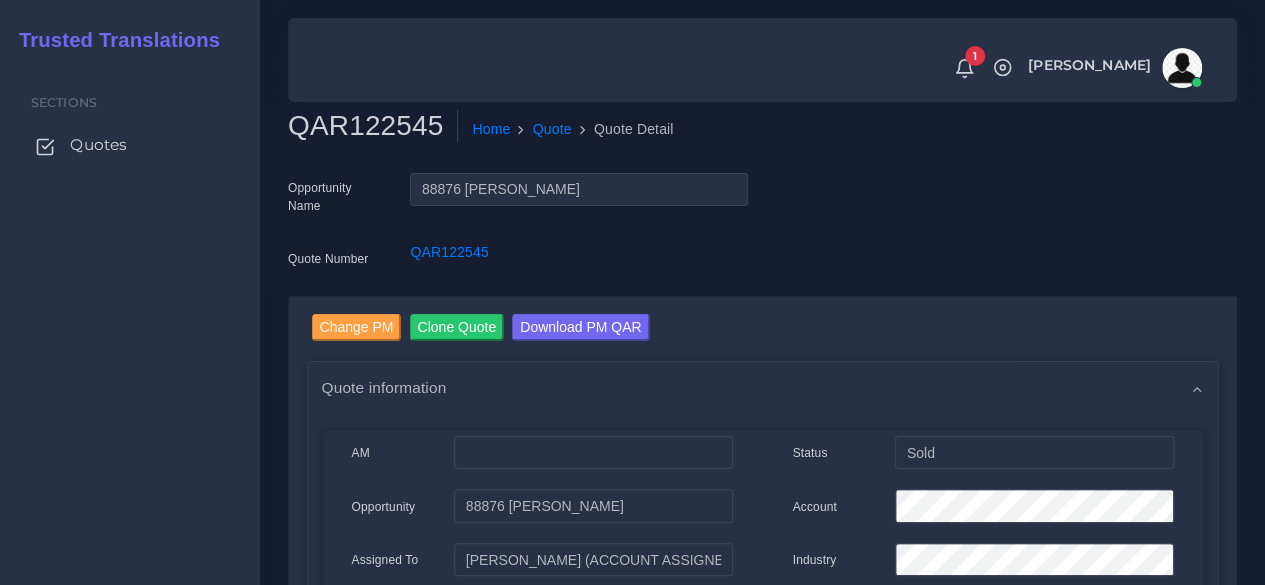 click on "Quotes" at bounding box center [98, 145] 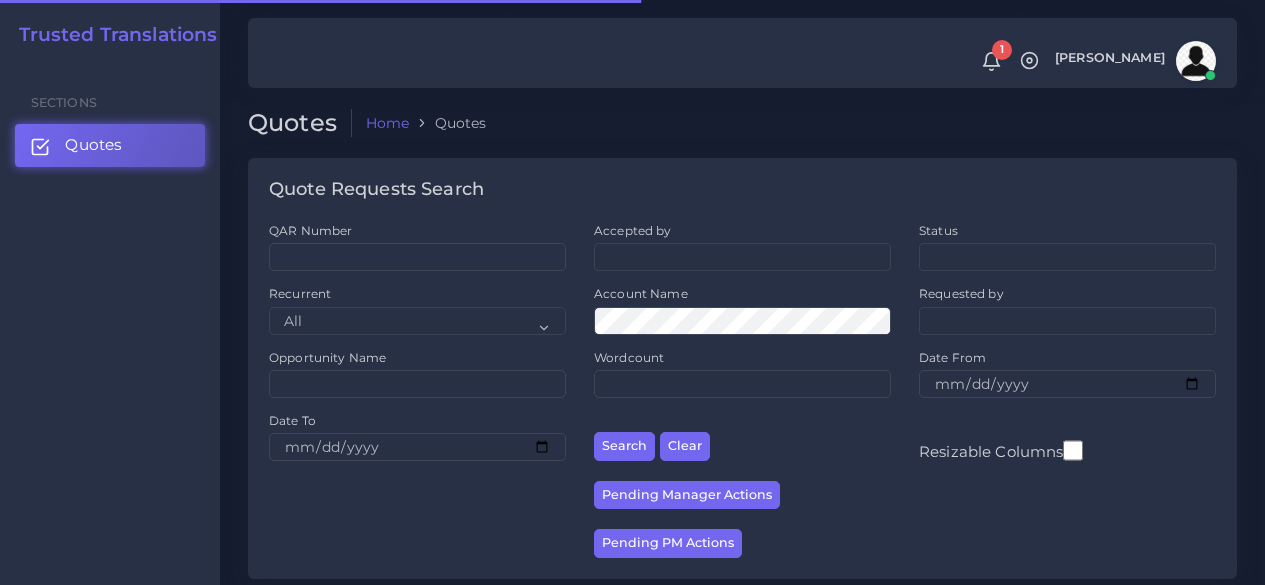 scroll, scrollTop: 0, scrollLeft: 0, axis: both 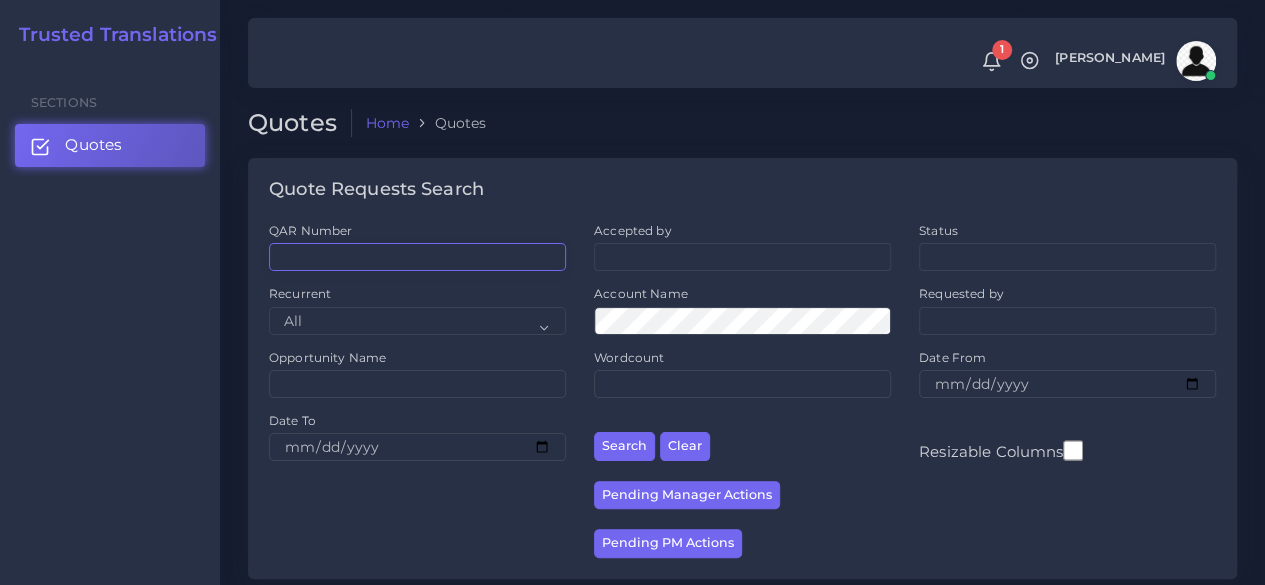 click on "QAR Number" at bounding box center (417, 257) 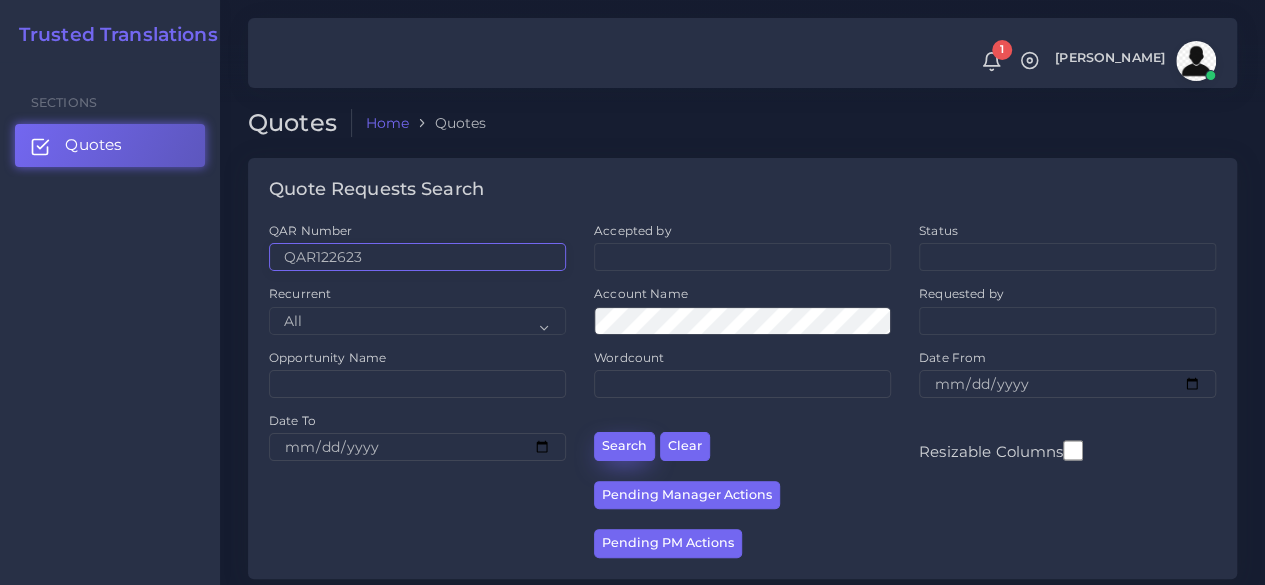 type on "QAR122623" 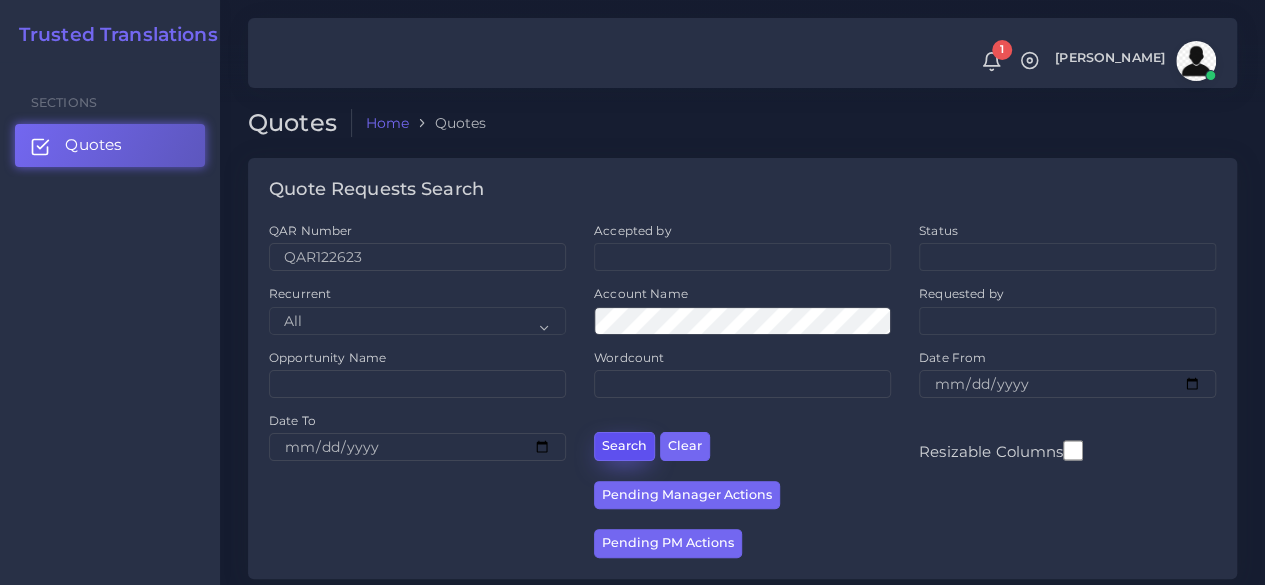 click on "Search" at bounding box center [624, 446] 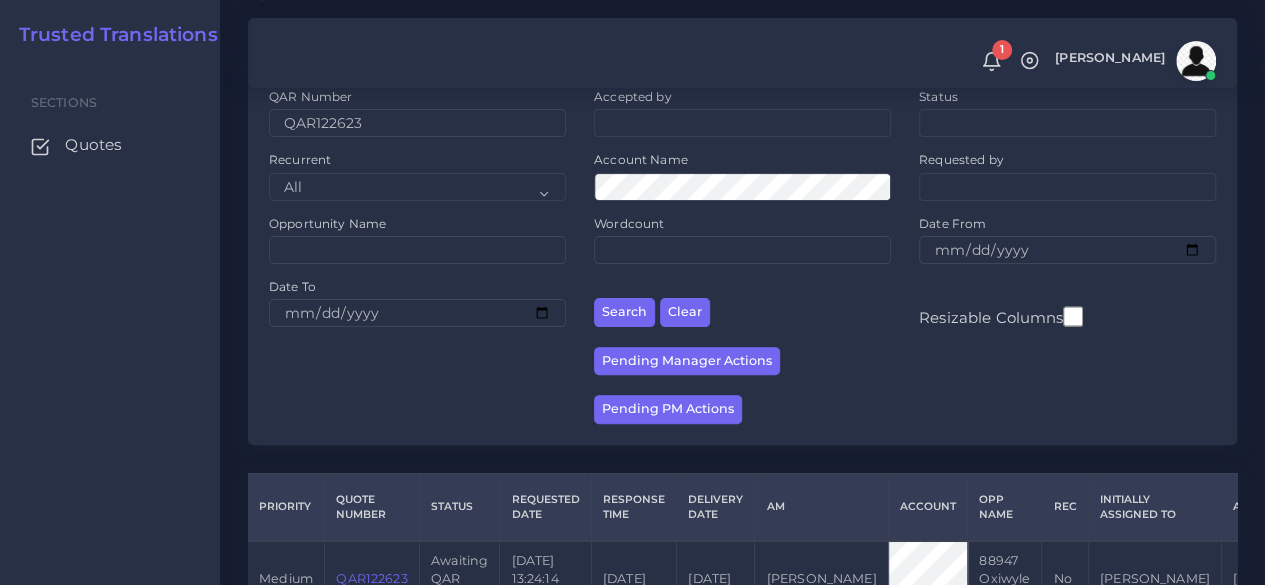 scroll, scrollTop: 255, scrollLeft: 0, axis: vertical 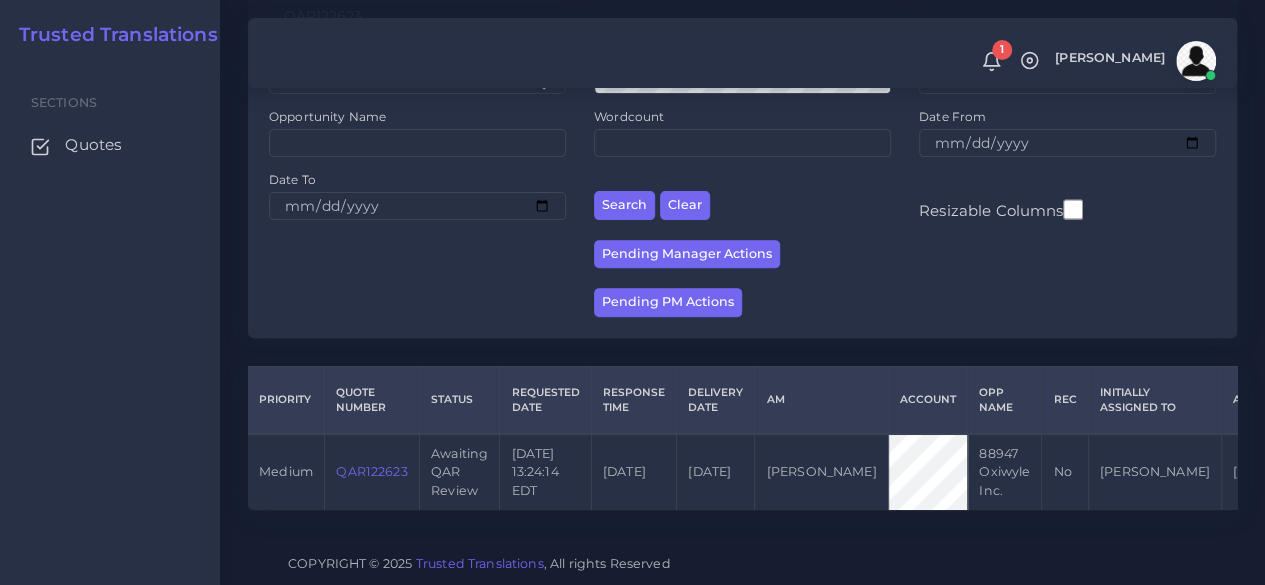 click on "Sections
Quotes" at bounding box center (110, 323) 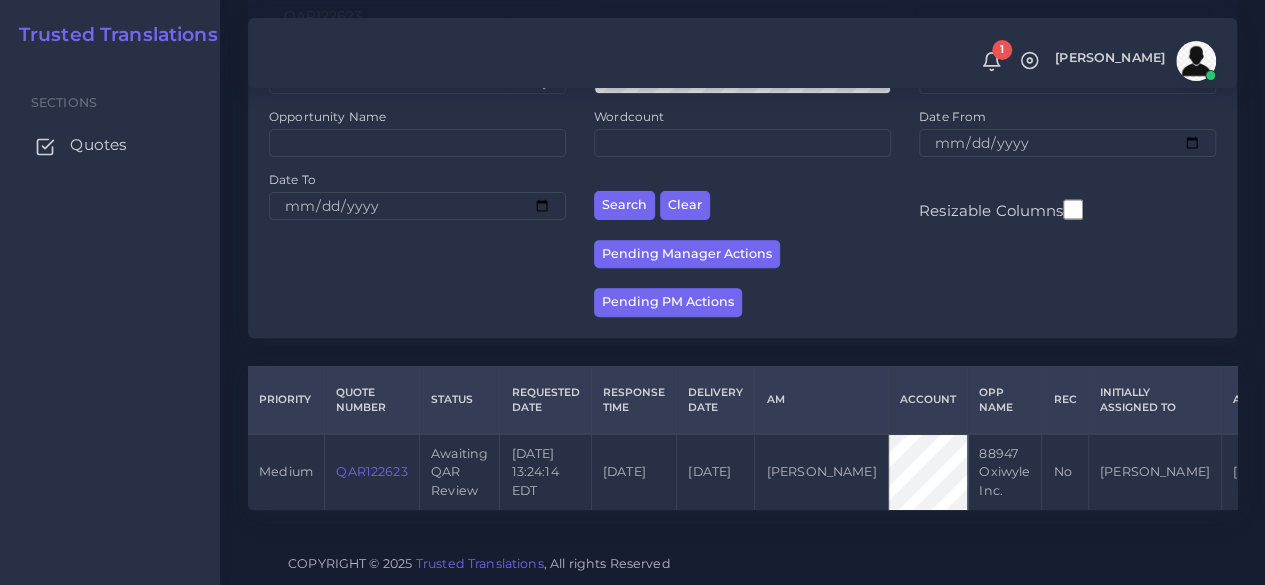 click on "Quotes" at bounding box center (98, 145) 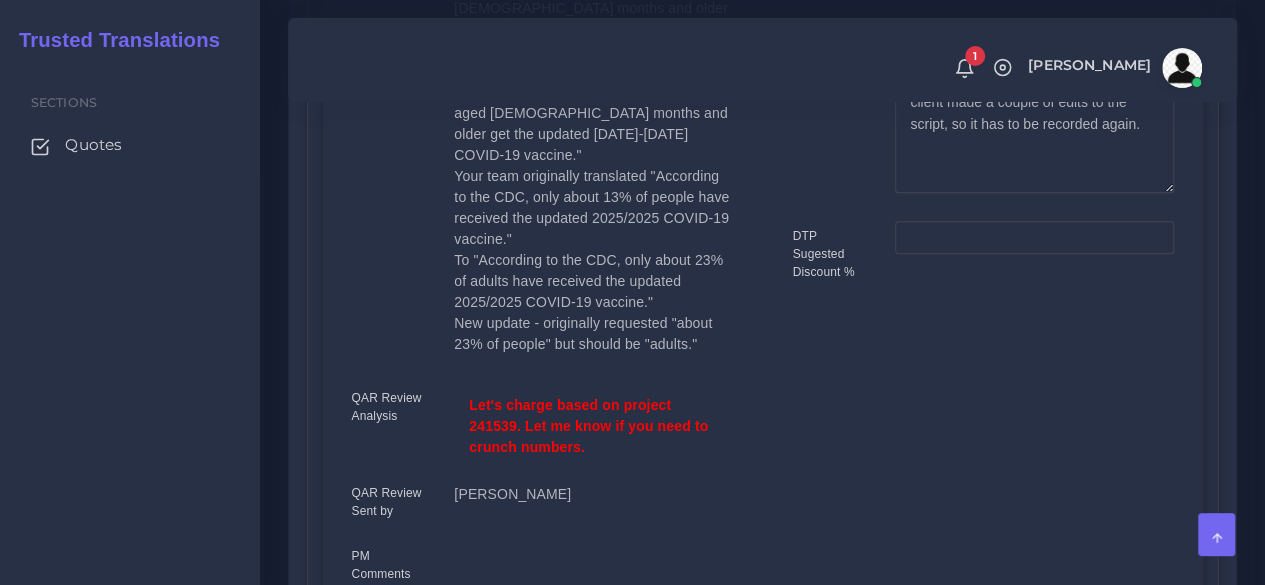 scroll, scrollTop: 1000, scrollLeft: 0, axis: vertical 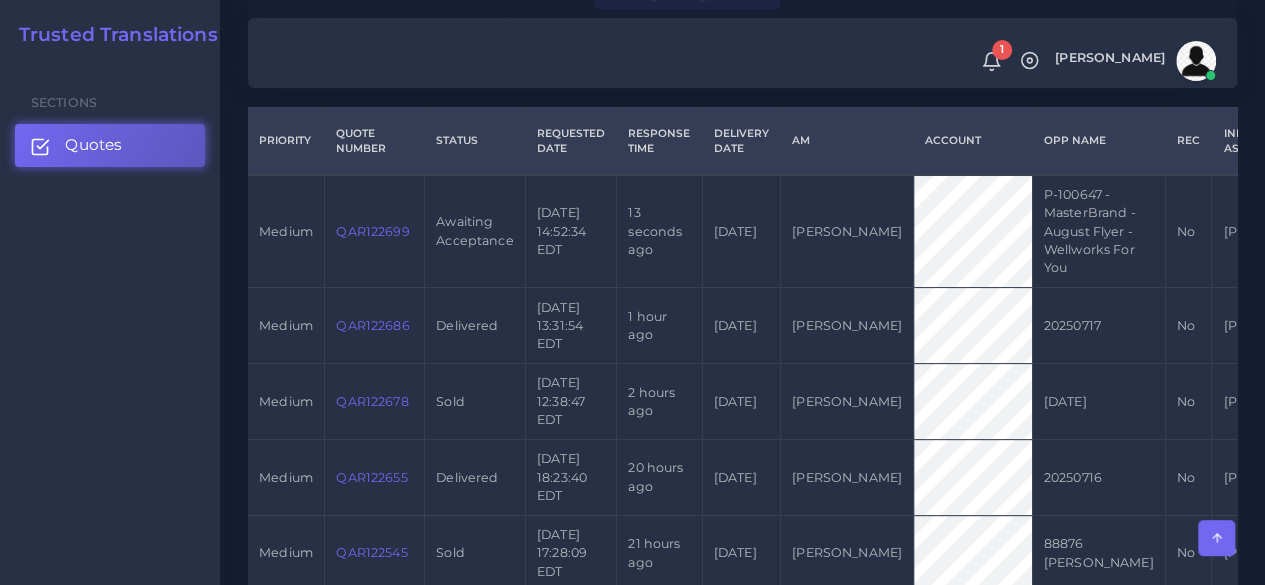 click on "QAR122699" at bounding box center [372, 231] 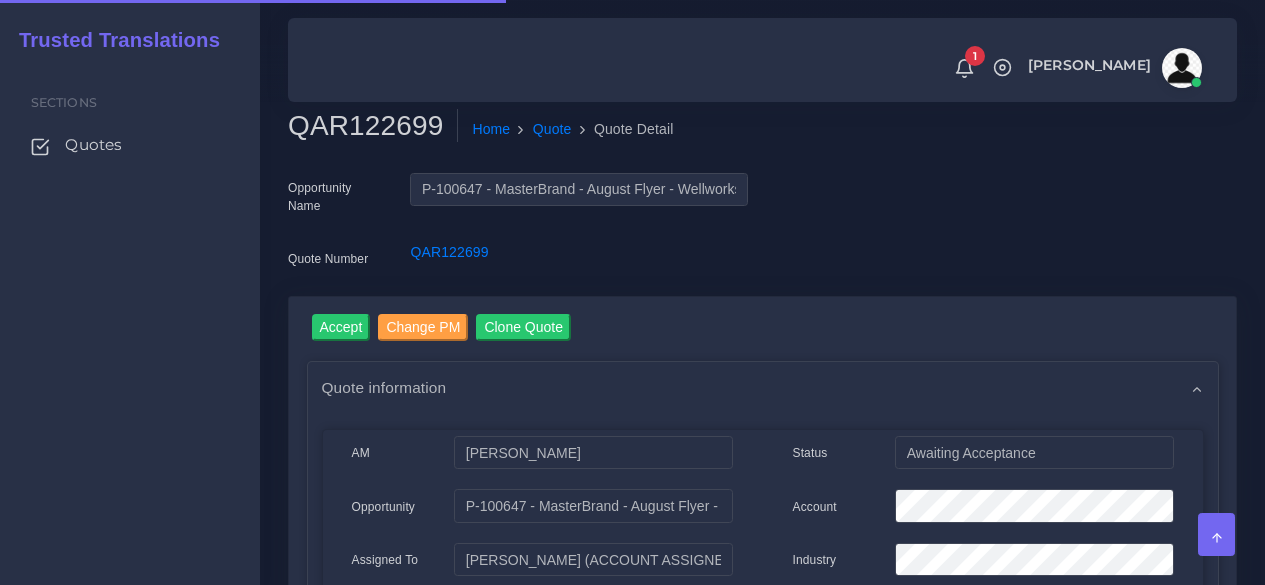 scroll, scrollTop: 0, scrollLeft: 0, axis: both 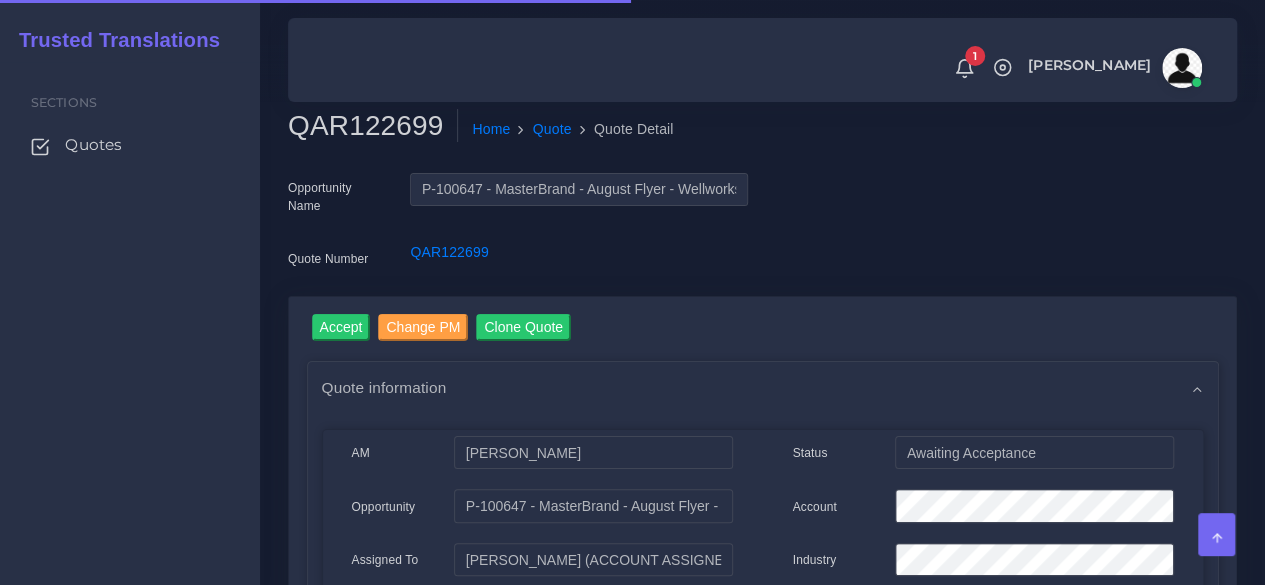 click on "QAR122699" at bounding box center [373, 126] 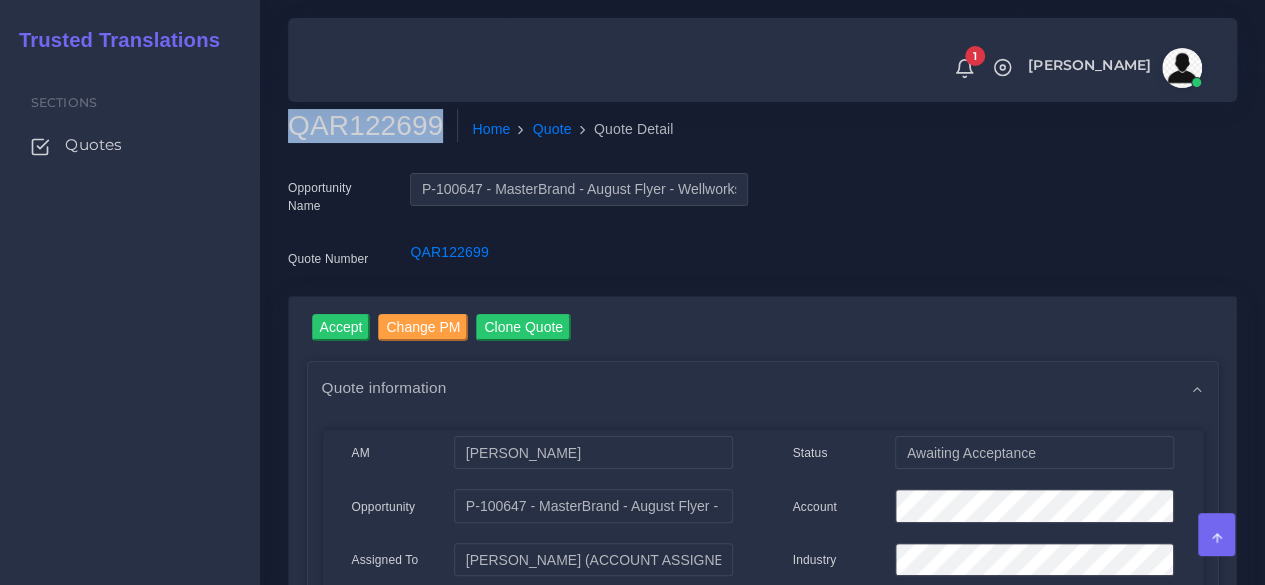 click on "QAR122699" at bounding box center (373, 126) 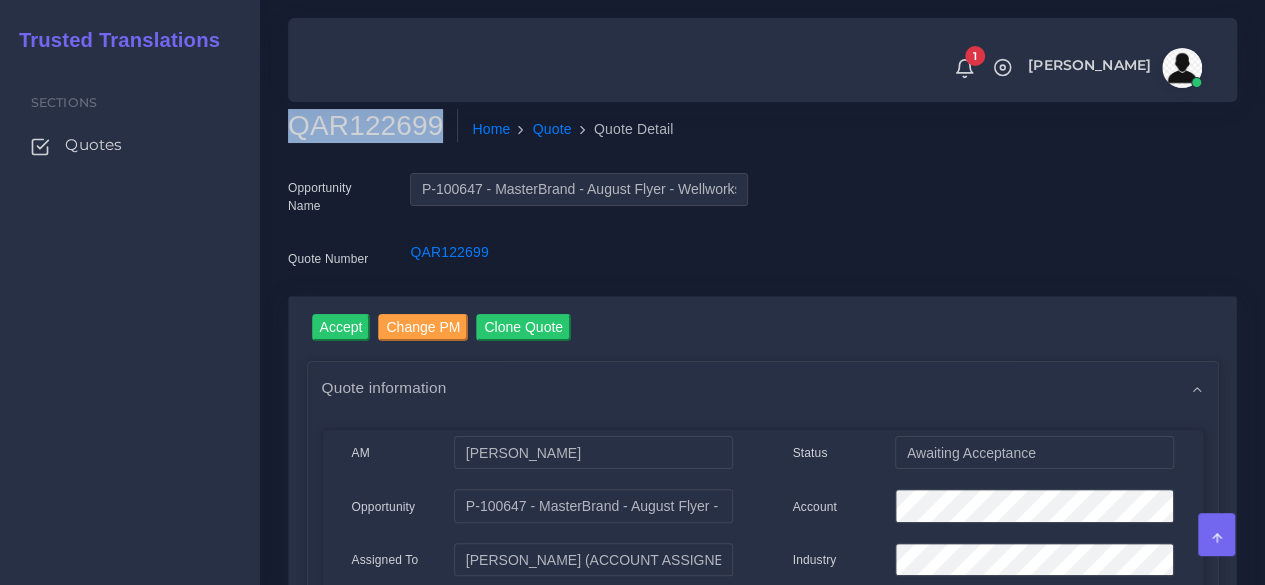 copy on "QAR122699" 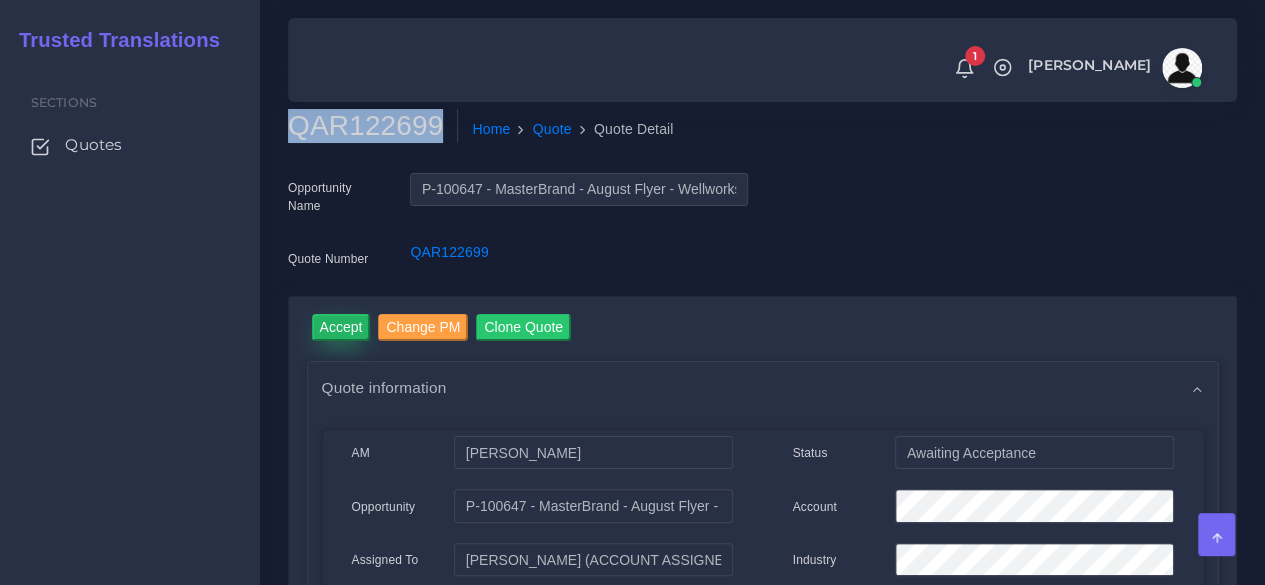 click on "Accept" at bounding box center [341, 327] 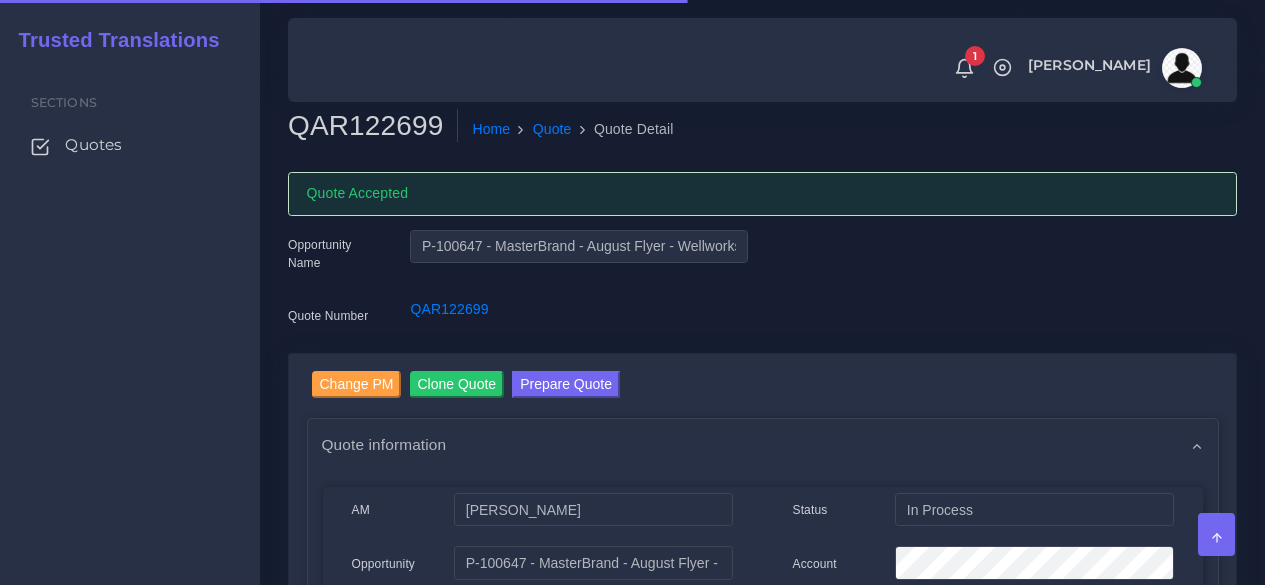 scroll, scrollTop: 0, scrollLeft: 0, axis: both 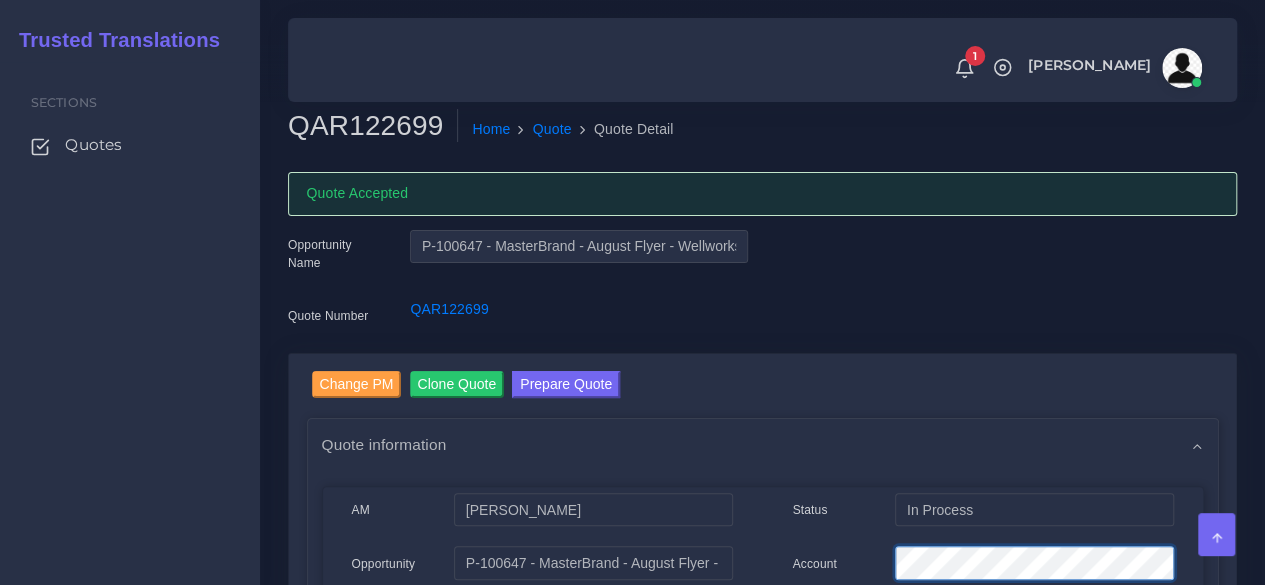 click on "Account" at bounding box center [983, 566] 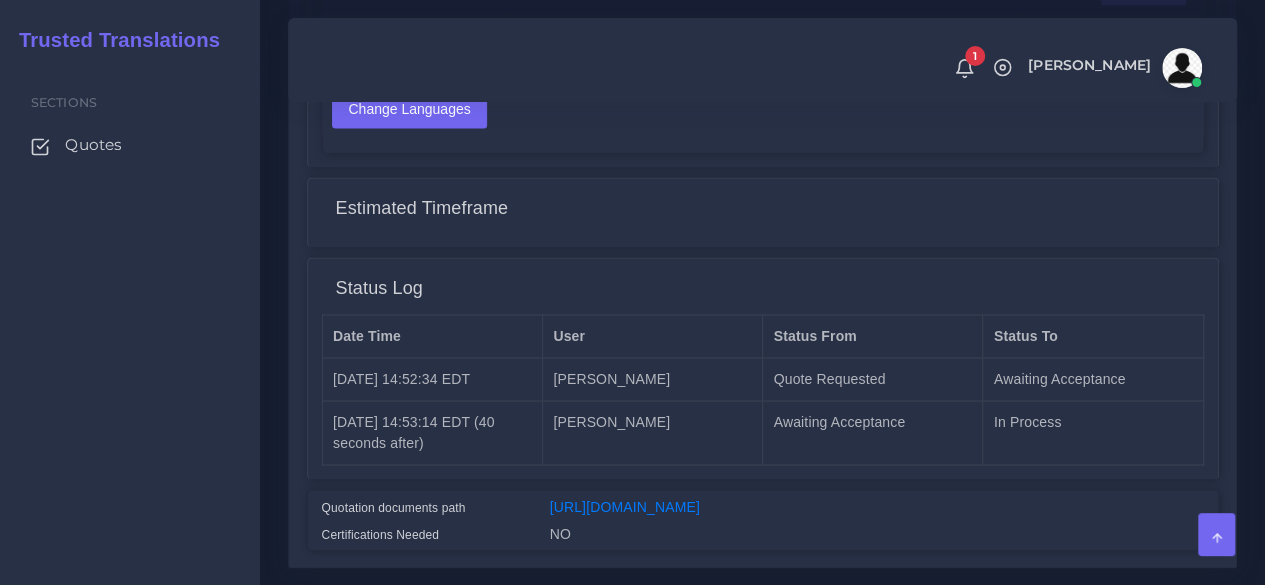 scroll, scrollTop: 1682, scrollLeft: 0, axis: vertical 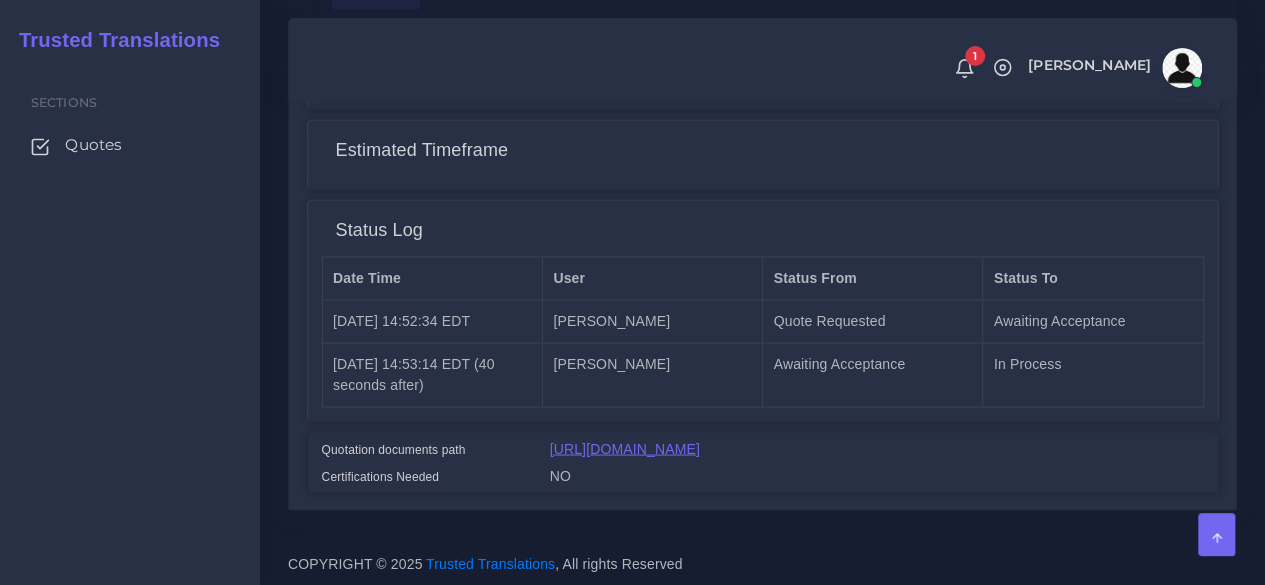 click on "https://workdrive.zoho.com/fgoh3e43b1a1fe2124b65bedd7c3c51a0e040/teams/fgoh3e43b1a1fe2124b65bedd7c3c51a0e040/ws/fgoh3cd45790bb17e457f864c310f1cbe2d9a/folders/mblj810860783d46a4d1cad9b8fc6b309473b" at bounding box center [625, 448] 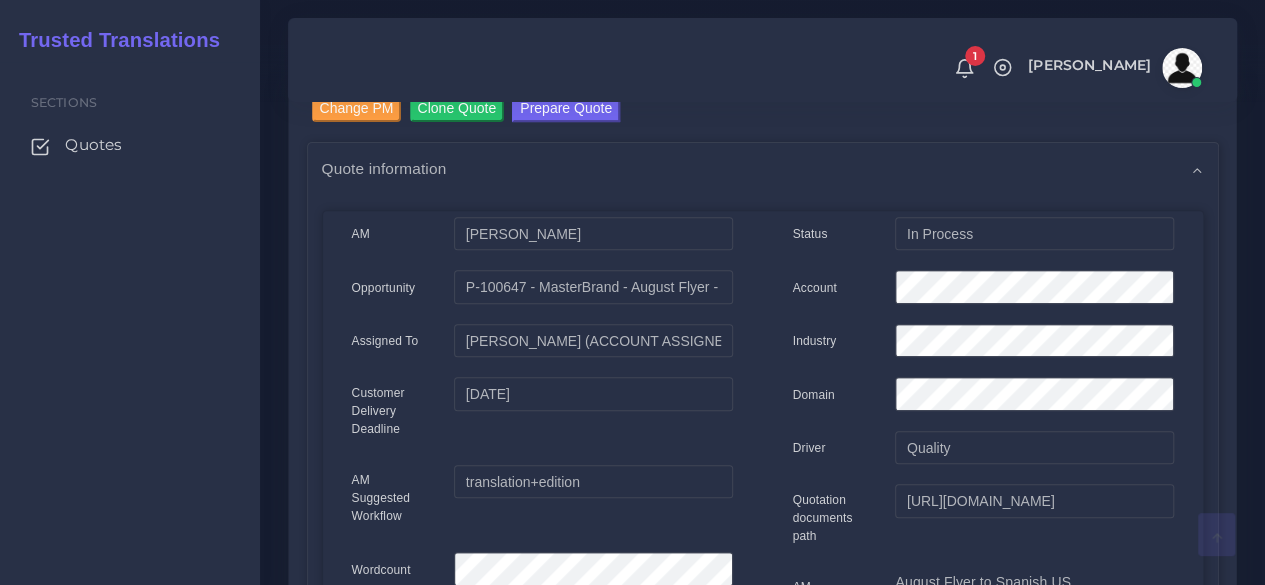 scroll, scrollTop: 0, scrollLeft: 0, axis: both 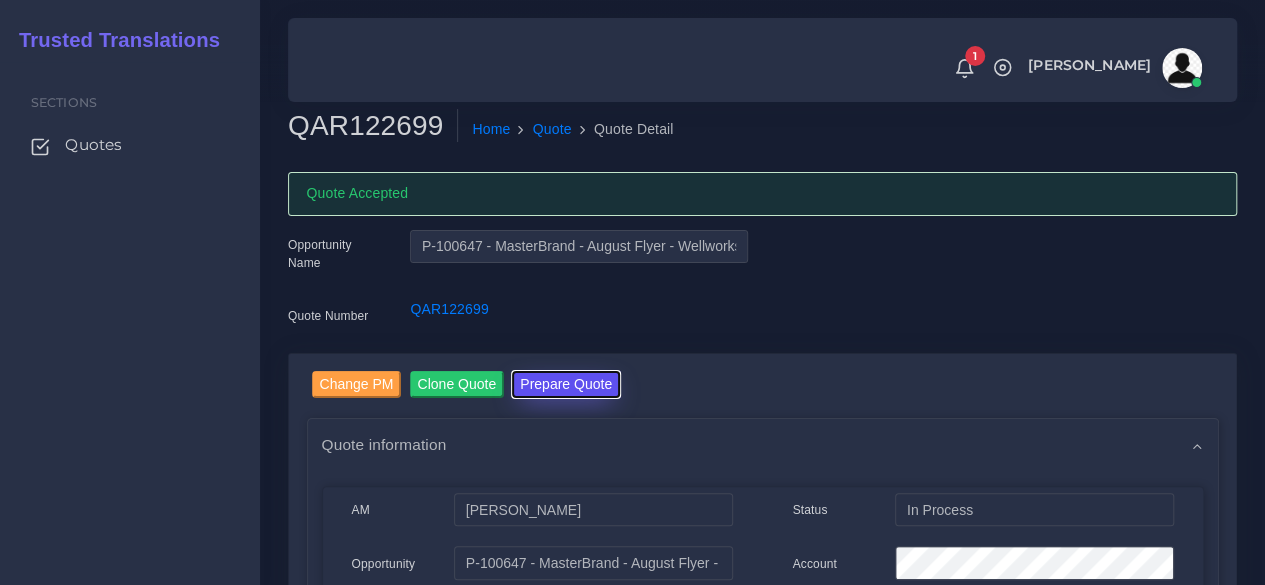 click on "Prepare Quote" at bounding box center (566, 384) 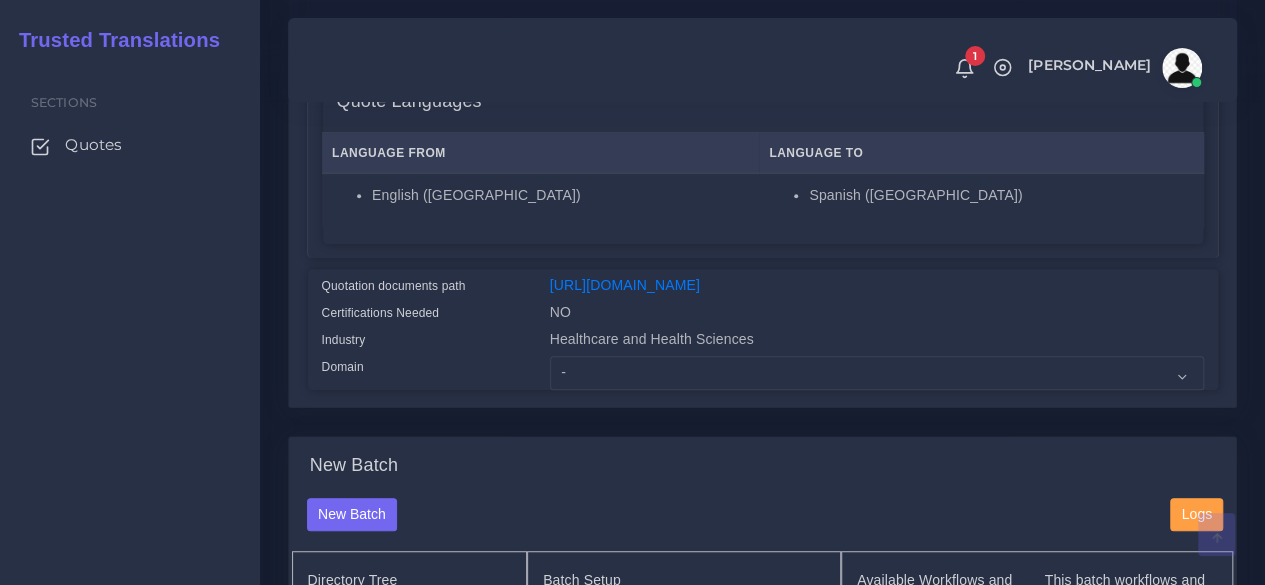 scroll, scrollTop: 400, scrollLeft: 0, axis: vertical 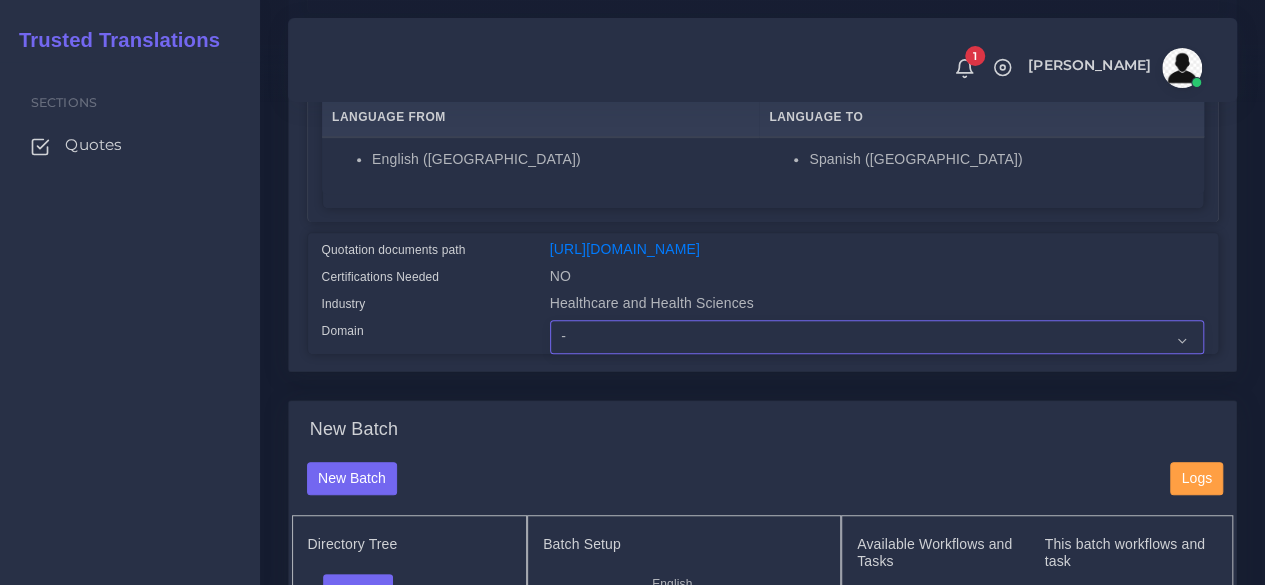 click on "-
Advertising and Media
Agriculture, Forestry and Fishing
Architecture, Building and Construction
Automotive
Chemicals
Computer Hardware
Computer Software
Consumer Electronics - Home appliances
Education
Energy, Water, Transportation and Utilities
Finance - Banking
Food Manufacturing and Services
Healthcare and Health Sciences
Hospitality, Leisure, Tourism and Arts
Human Resources - HR
Industrial Electronics
Industrial Manufacturing Insurance" at bounding box center (877, 337) 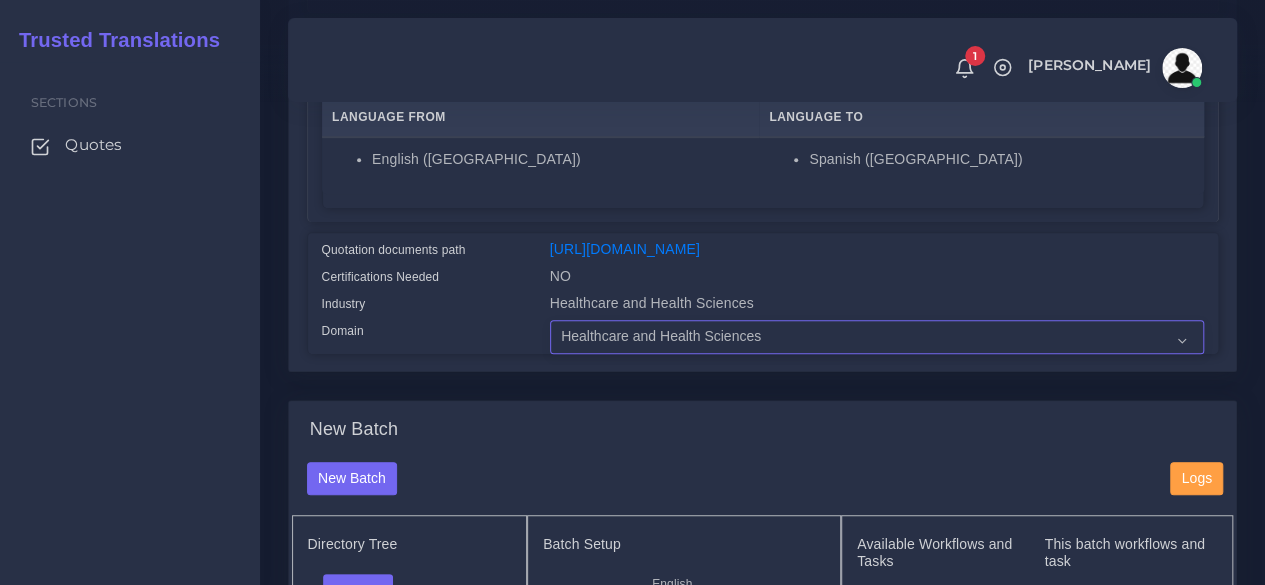 click on "-
Advertising and Media
Agriculture, Forestry and Fishing
Architecture, Building and Construction
Automotive
Chemicals
Computer Hardware
Computer Software
Consumer Electronics - Home appliances
Education
Energy, Water, Transportation and Utilities
Finance - Banking
Food Manufacturing and Services
Healthcare and Health Sciences
Hospitality, Leisure, Tourism and Arts
Human Resources - HR
Industrial Electronics
Industrial Manufacturing Insurance" at bounding box center (877, 337) 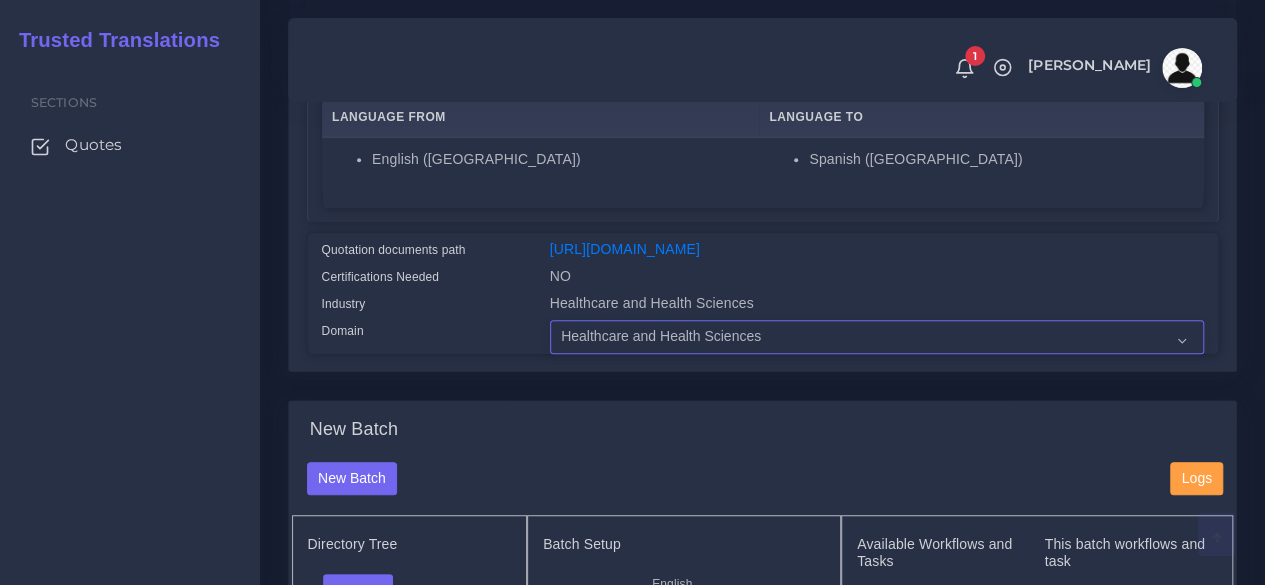 scroll, scrollTop: 800, scrollLeft: 0, axis: vertical 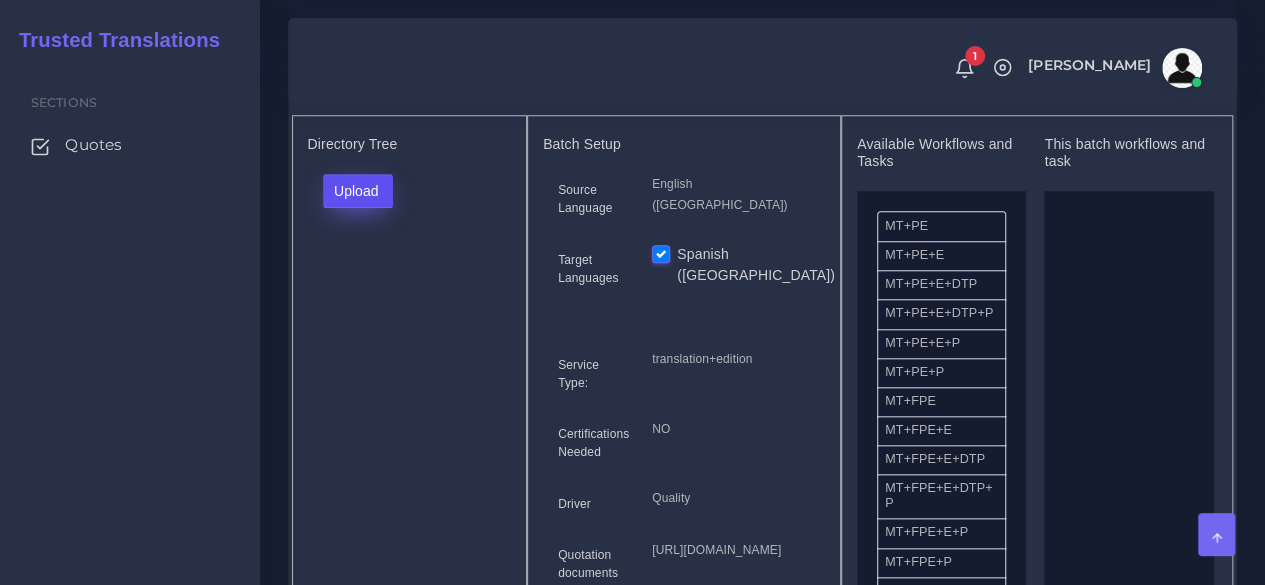 click on "Upload" at bounding box center [358, 191] 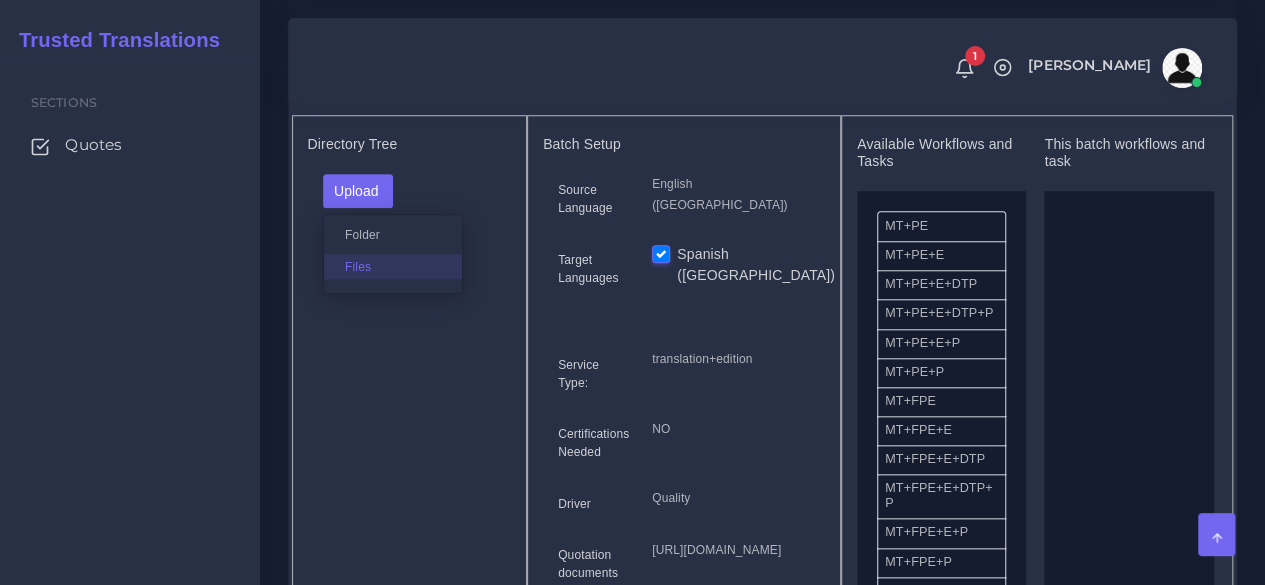 click on "Files" at bounding box center (393, 266) 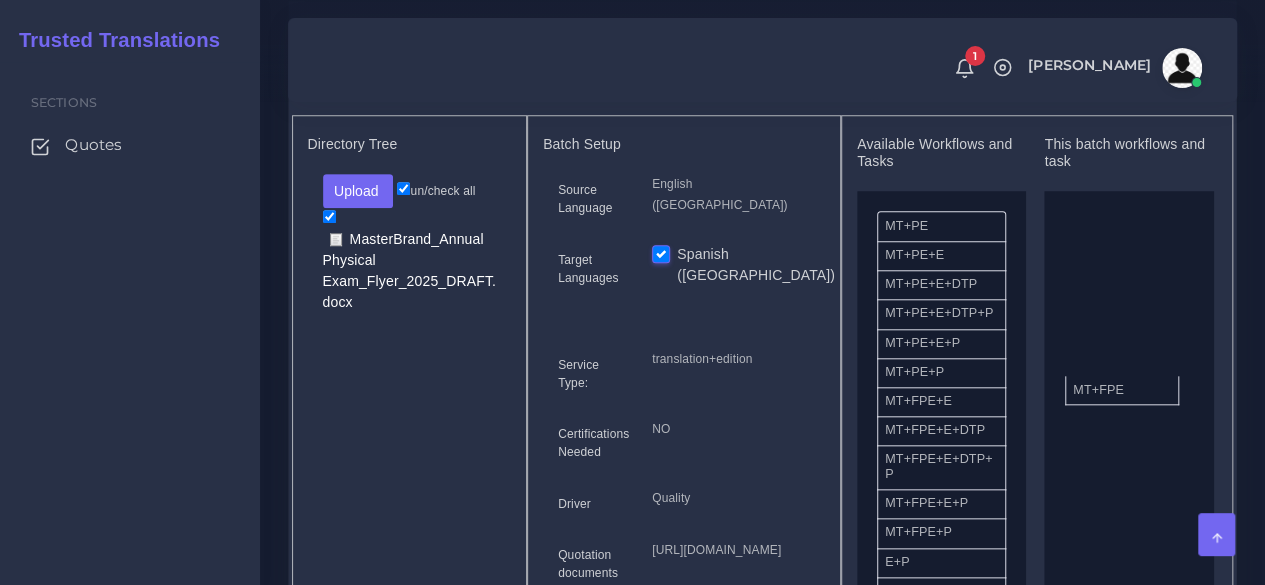 drag, startPoint x: 1106, startPoint y: 435, endPoint x: 1062, endPoint y: 409, distance: 51.10773 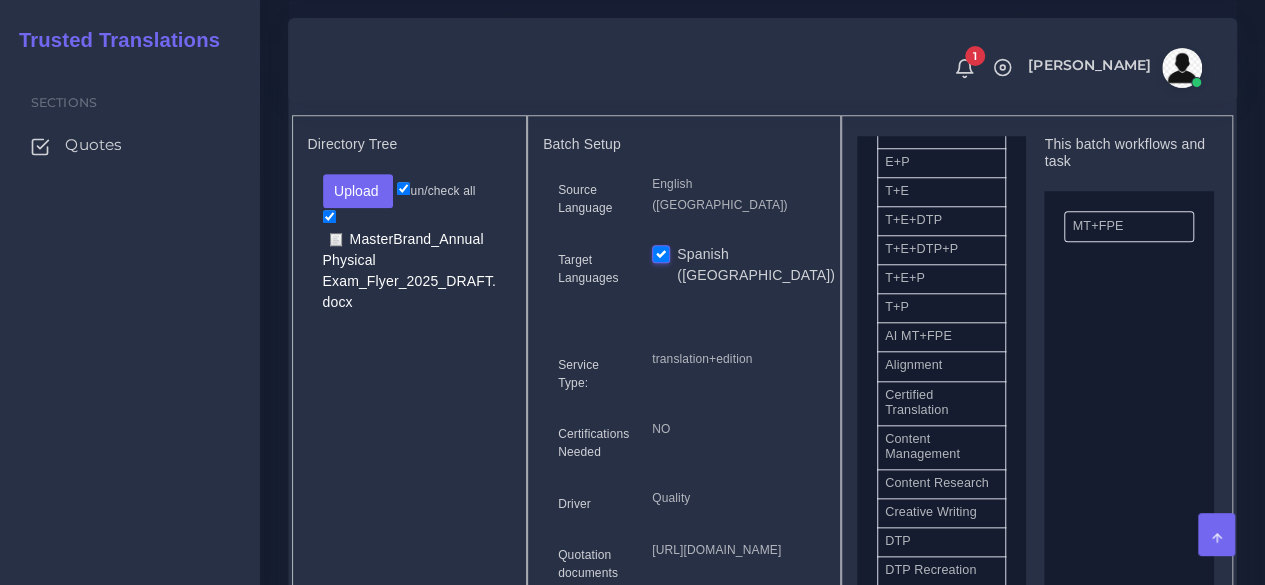 scroll, scrollTop: 500, scrollLeft: 0, axis: vertical 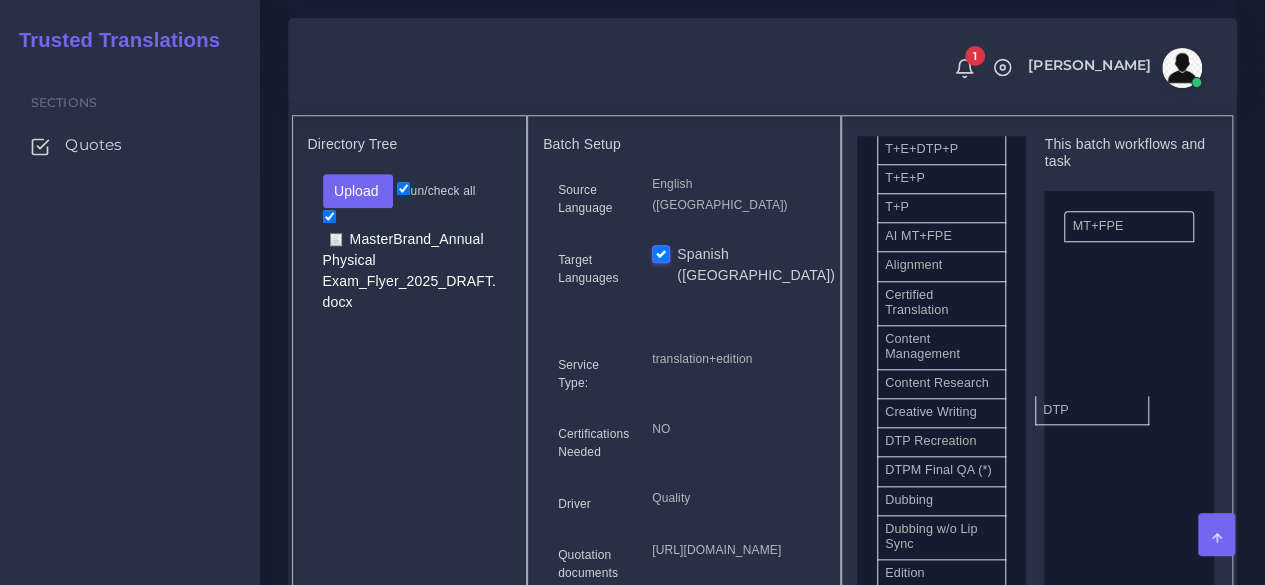 drag, startPoint x: 933, startPoint y: 499, endPoint x: 1080, endPoint y: 435, distance: 160.32779 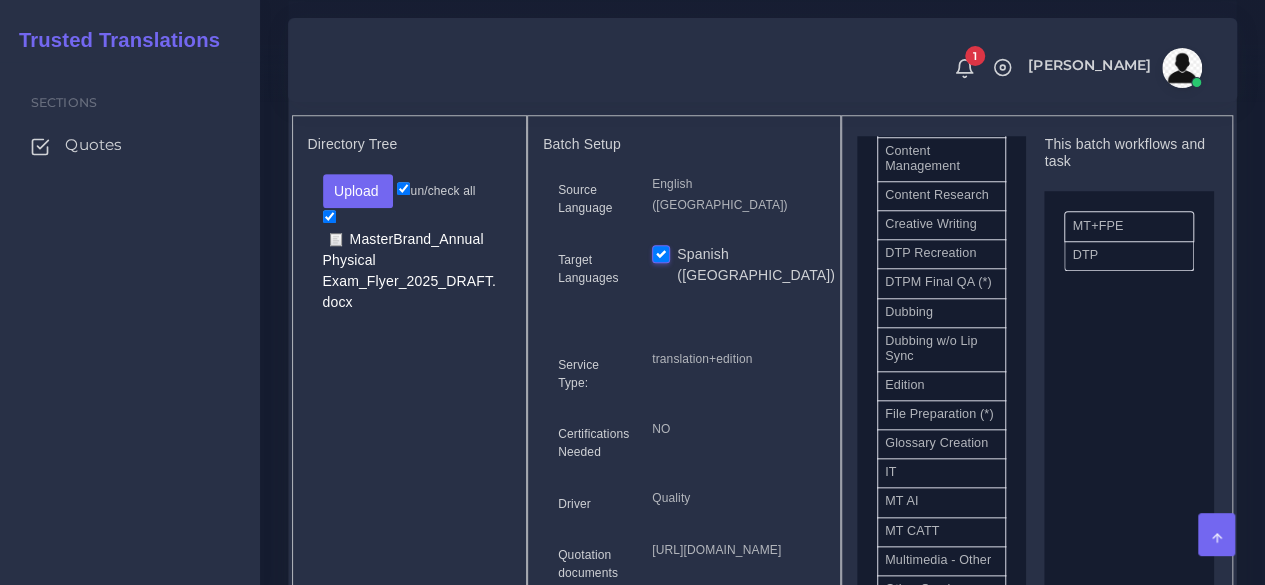 scroll, scrollTop: 700, scrollLeft: 0, axis: vertical 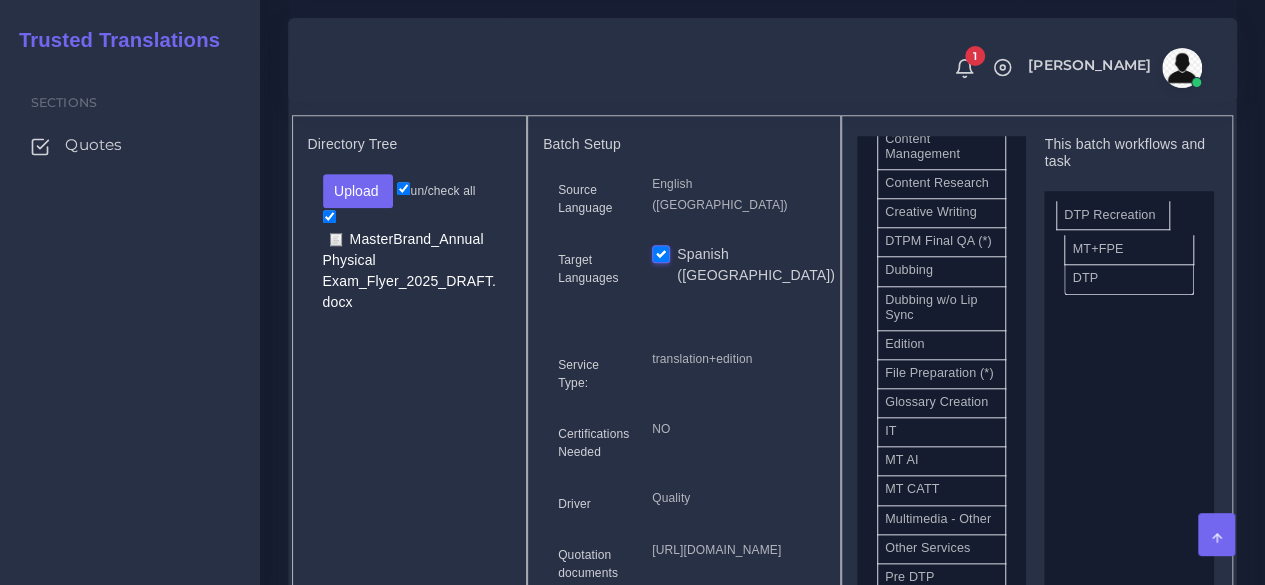 drag, startPoint x: 916, startPoint y: 294, endPoint x: 1095, endPoint y: 245, distance: 185.58556 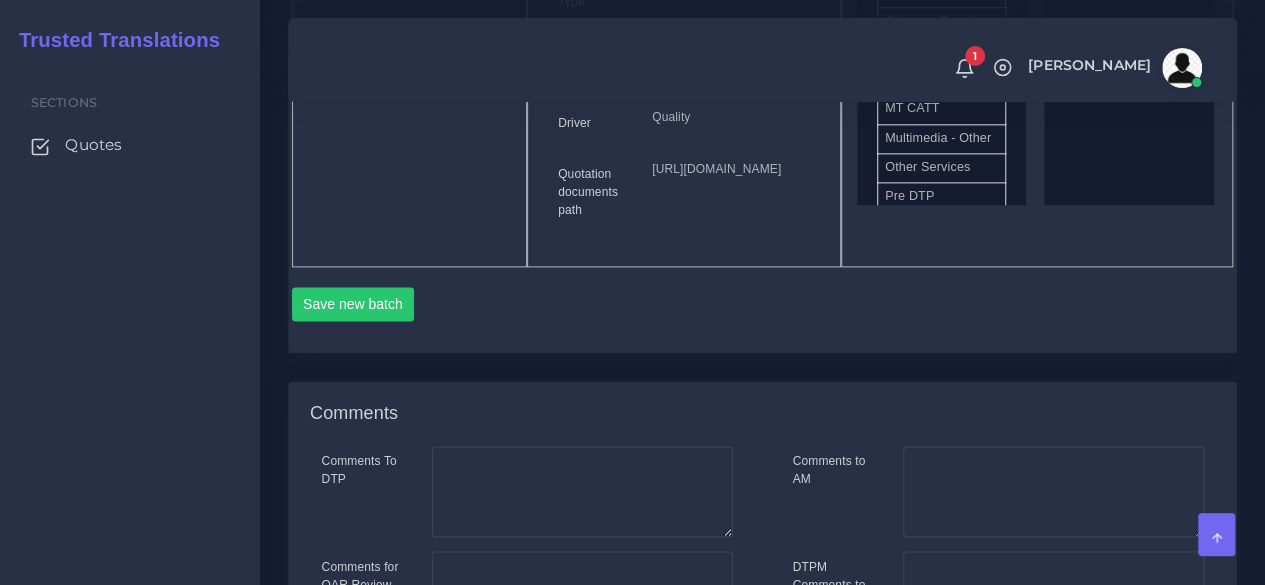 scroll, scrollTop: 1200, scrollLeft: 0, axis: vertical 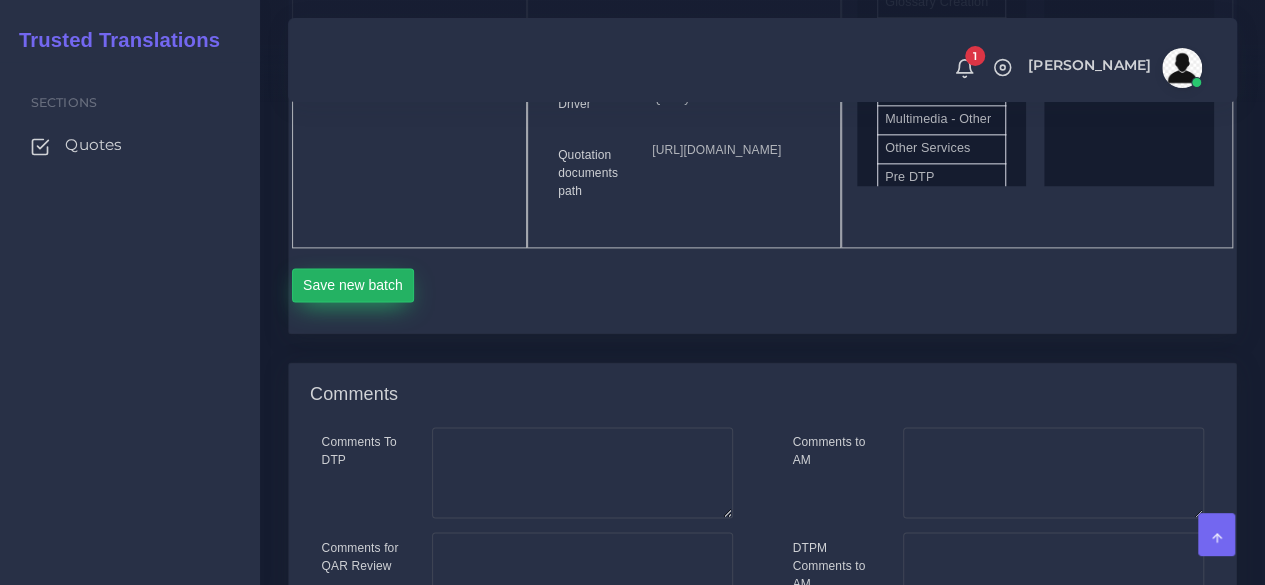 click on "Save new batch" at bounding box center (353, 285) 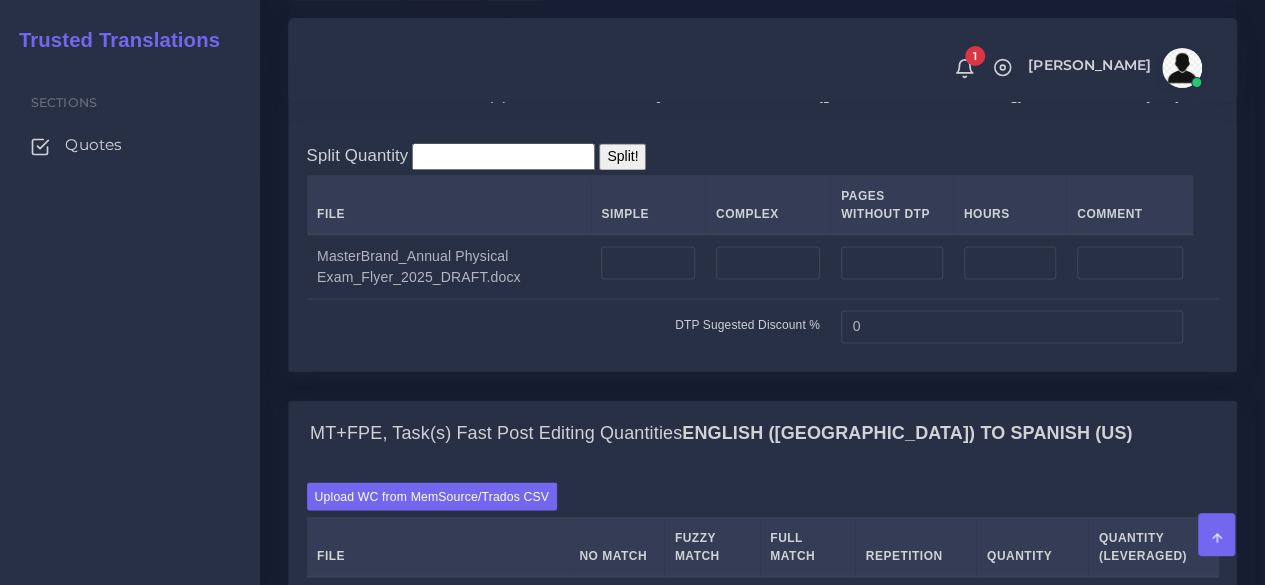 scroll, scrollTop: 1600, scrollLeft: 0, axis: vertical 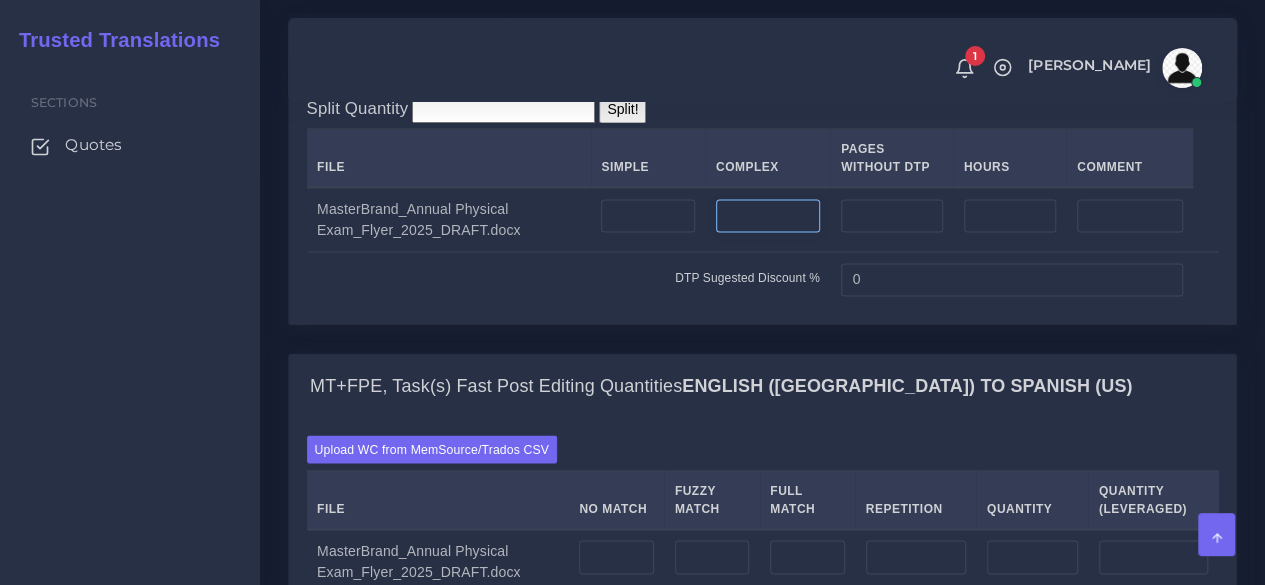 click at bounding box center (768, 216) 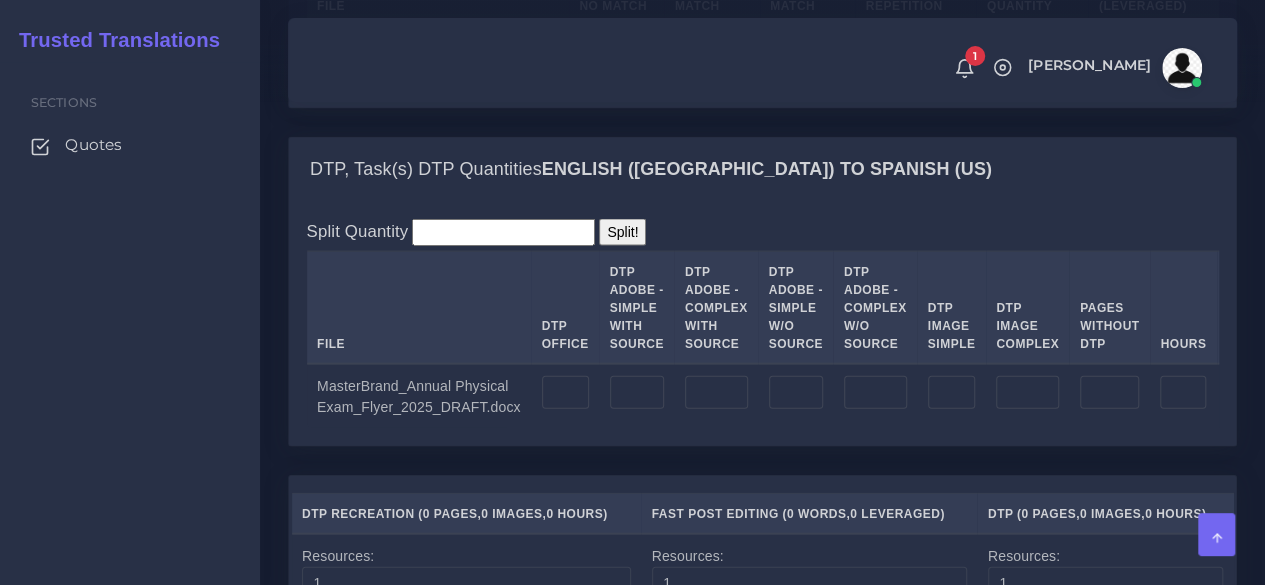 scroll, scrollTop: 2200, scrollLeft: 0, axis: vertical 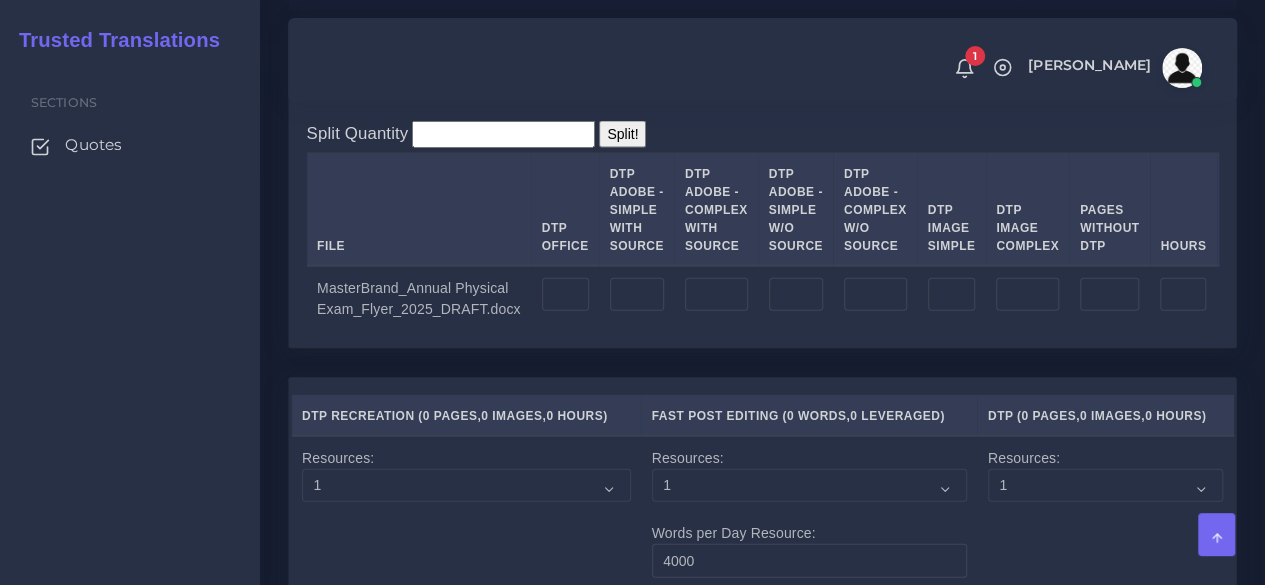 type on "1" 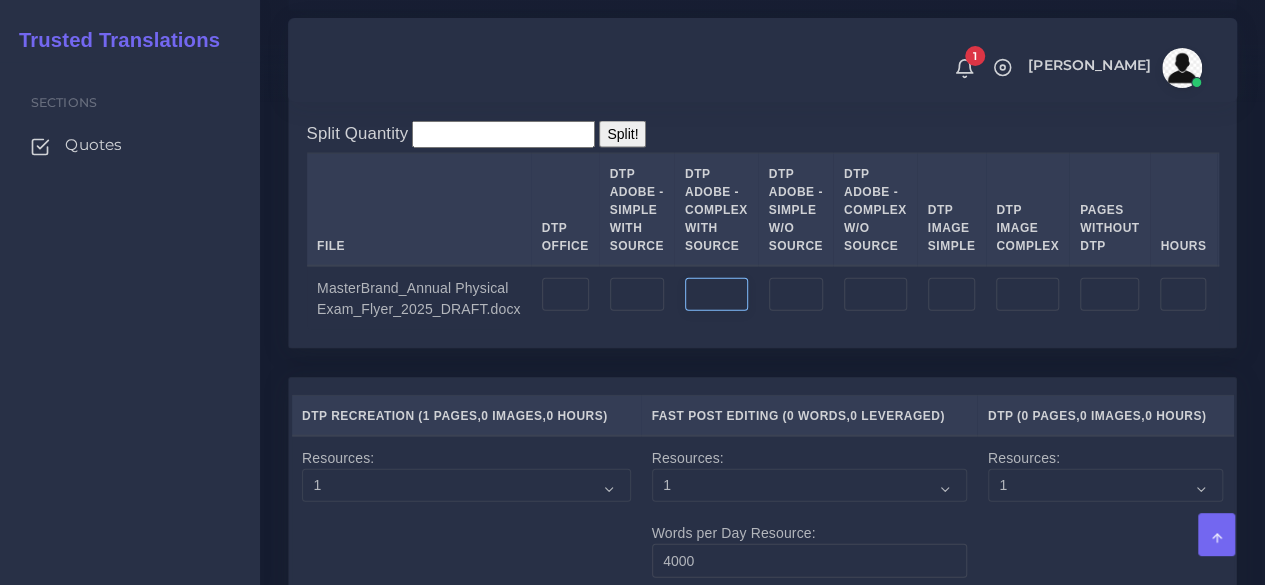 click at bounding box center [716, 295] 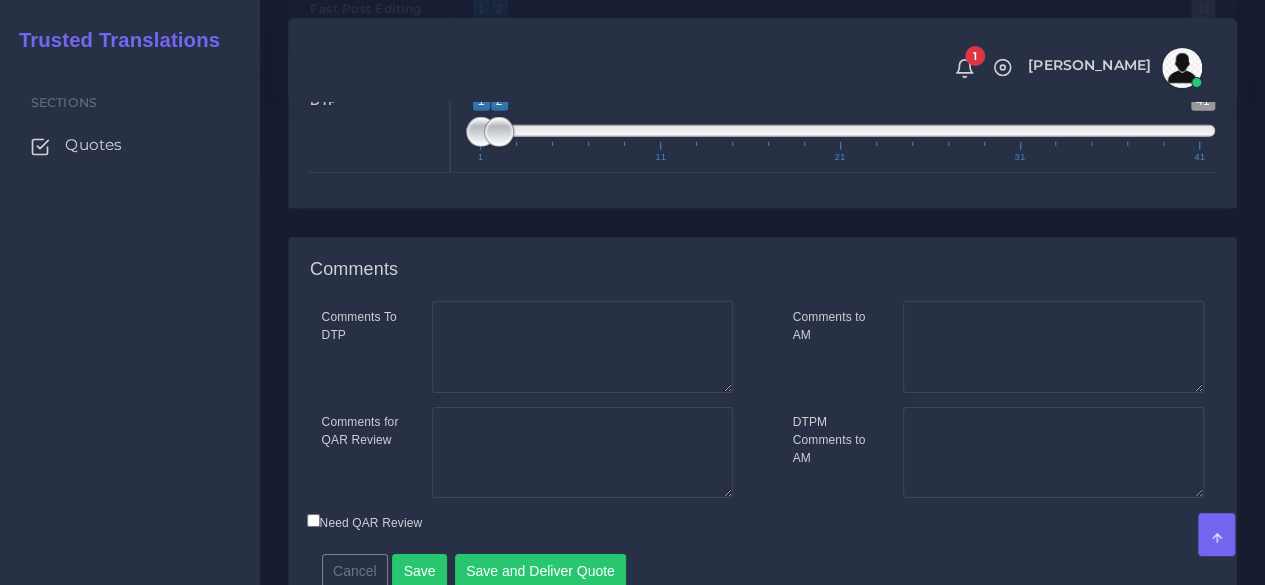 scroll, scrollTop: 3272, scrollLeft: 0, axis: vertical 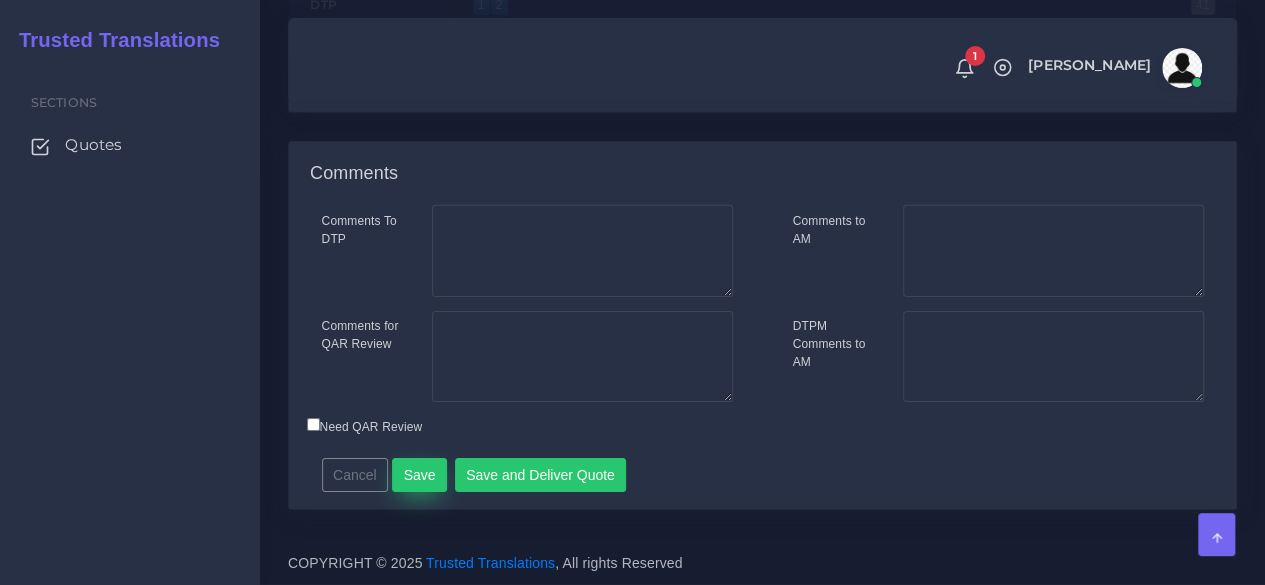 type on "1" 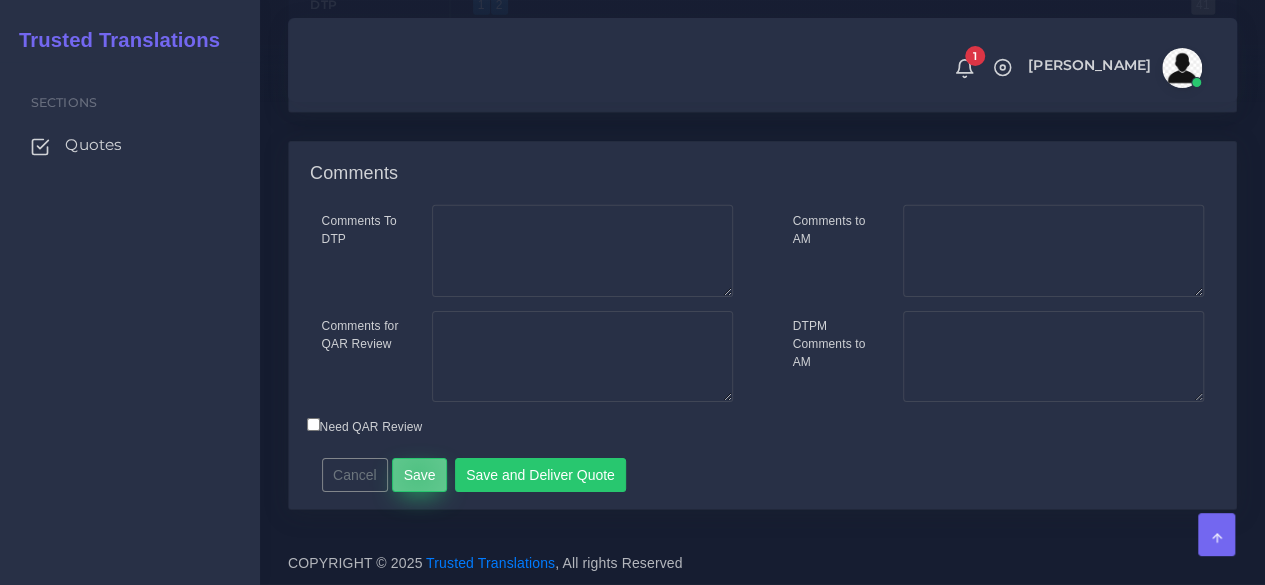 click on "Save" at bounding box center (419, 475) 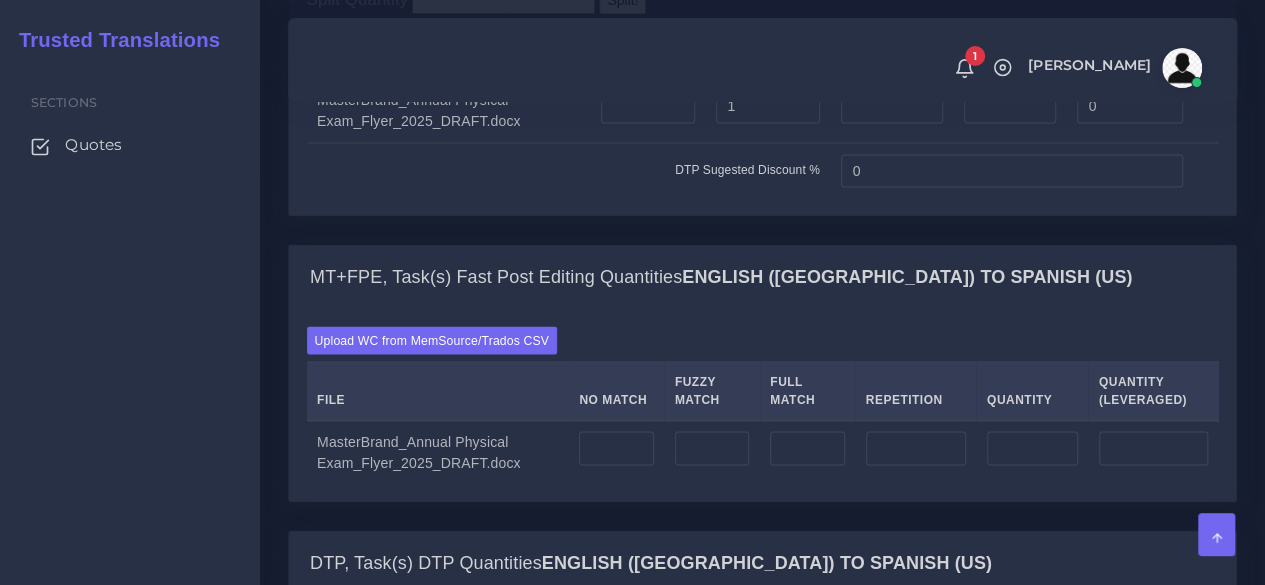 scroll, scrollTop: 1900, scrollLeft: 0, axis: vertical 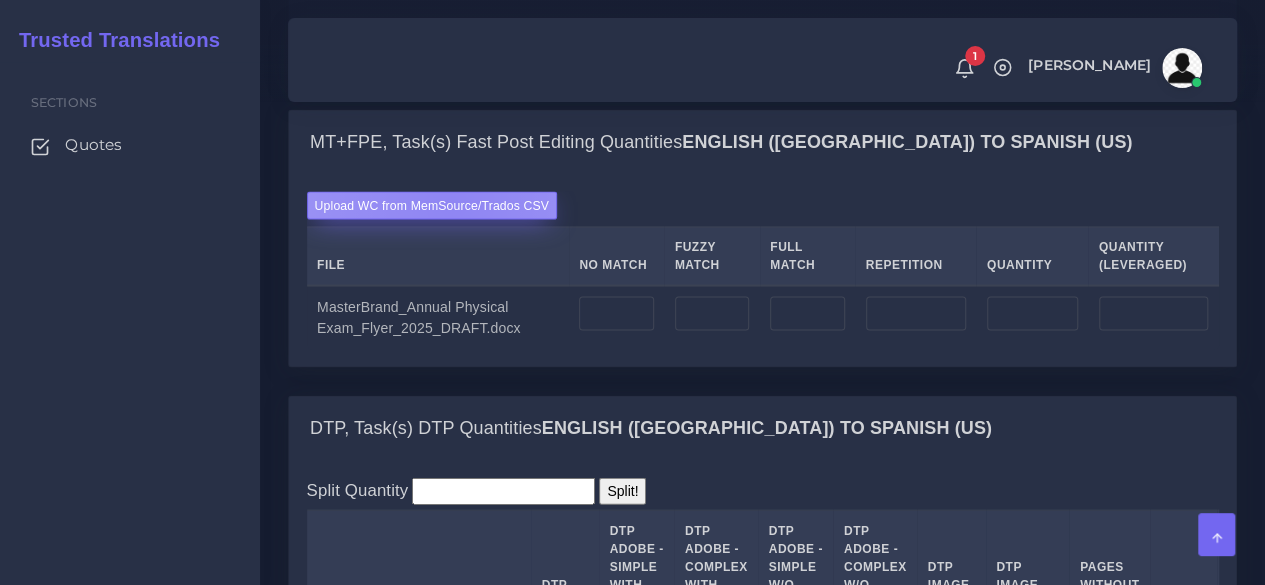 click on "Upload WC from MemSource/Trados CSV" at bounding box center (432, 205) 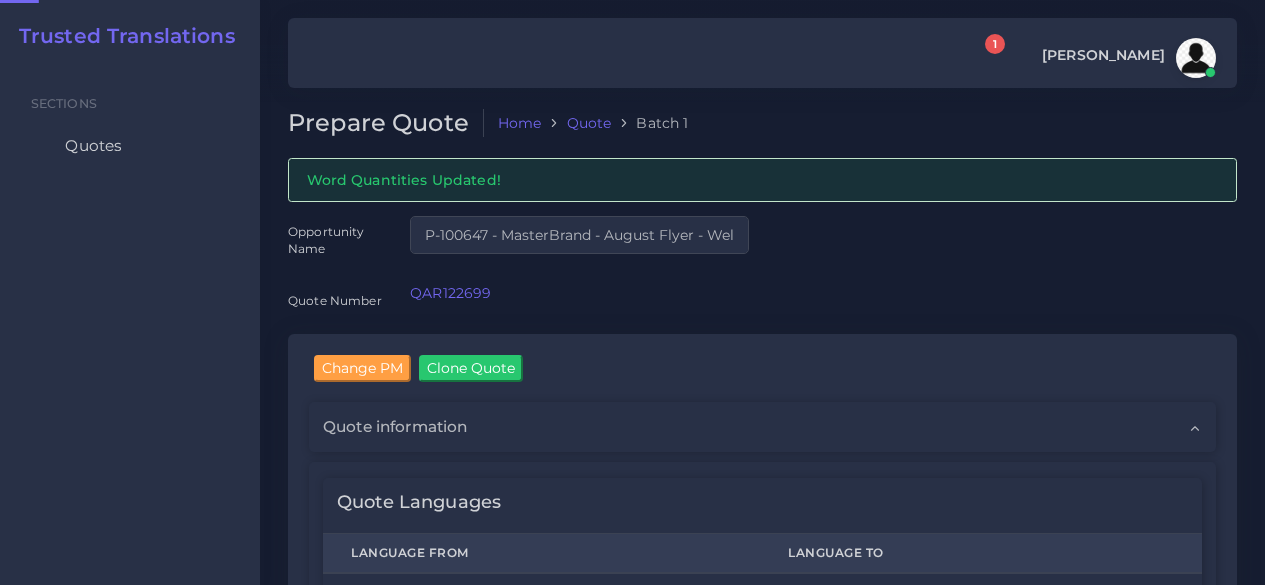 scroll, scrollTop: 0, scrollLeft: 0, axis: both 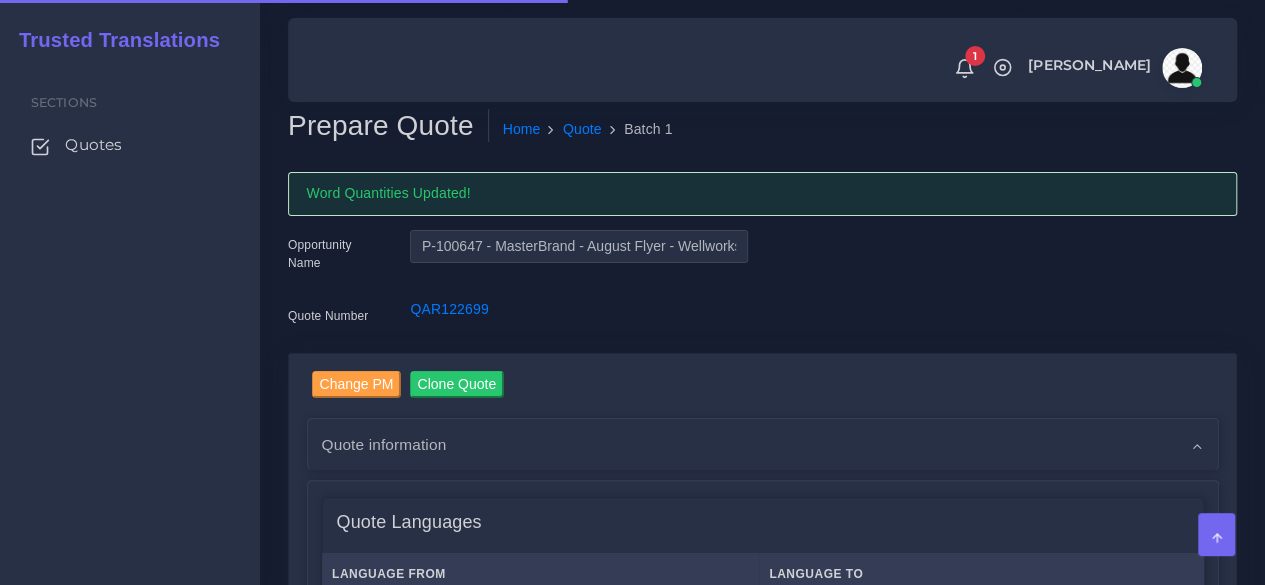 type 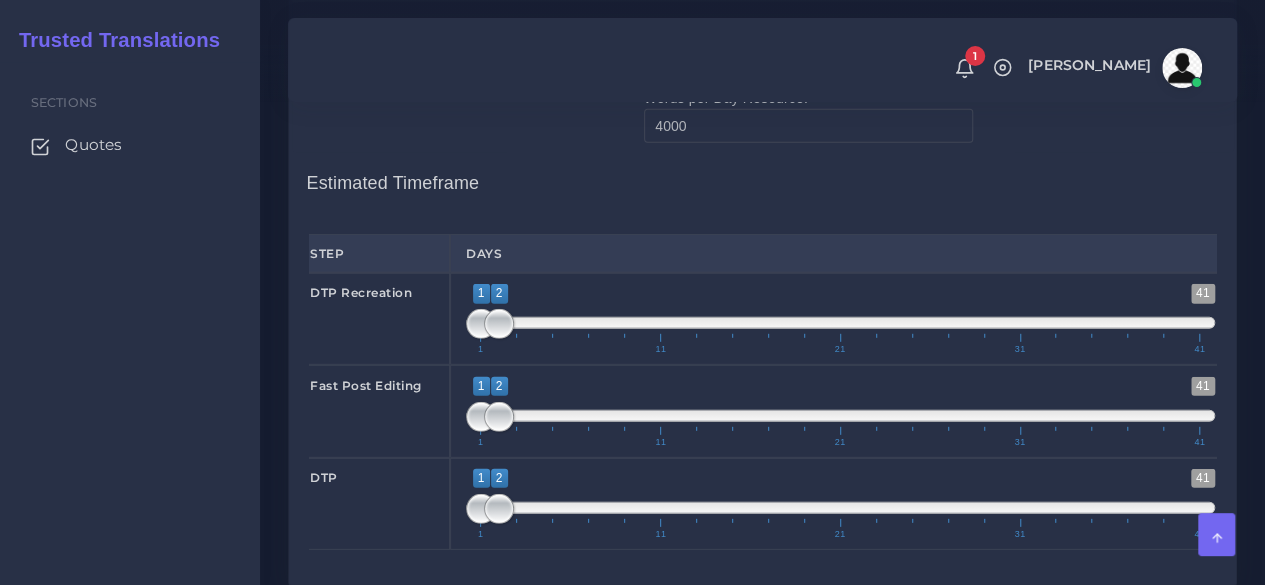 scroll, scrollTop: 2700, scrollLeft: 0, axis: vertical 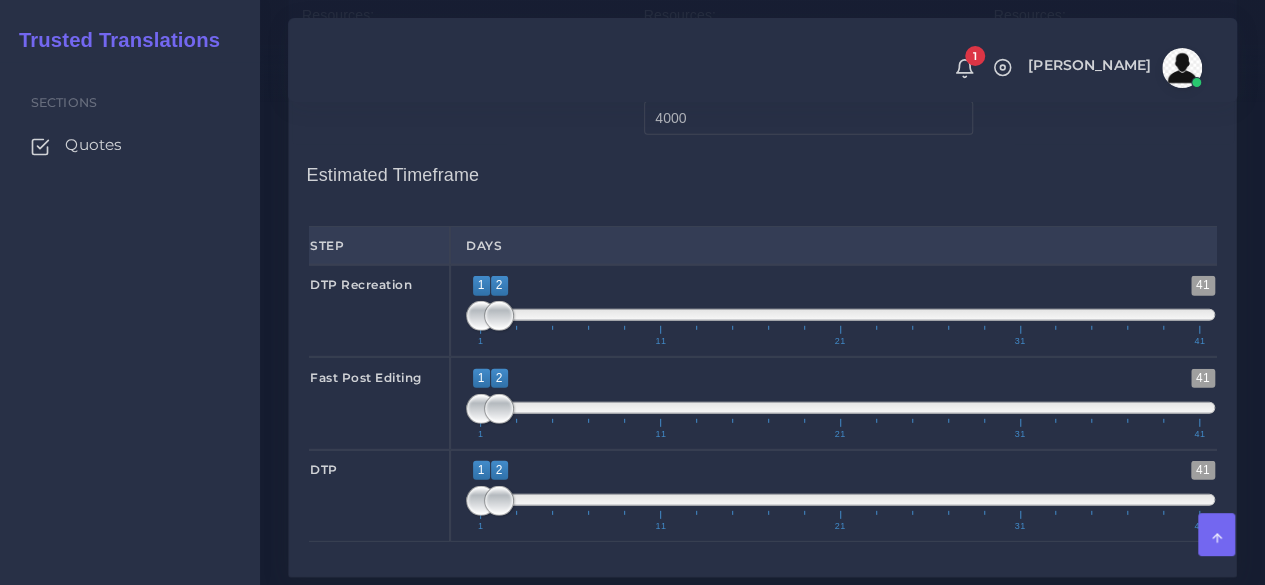 type on "1;1" 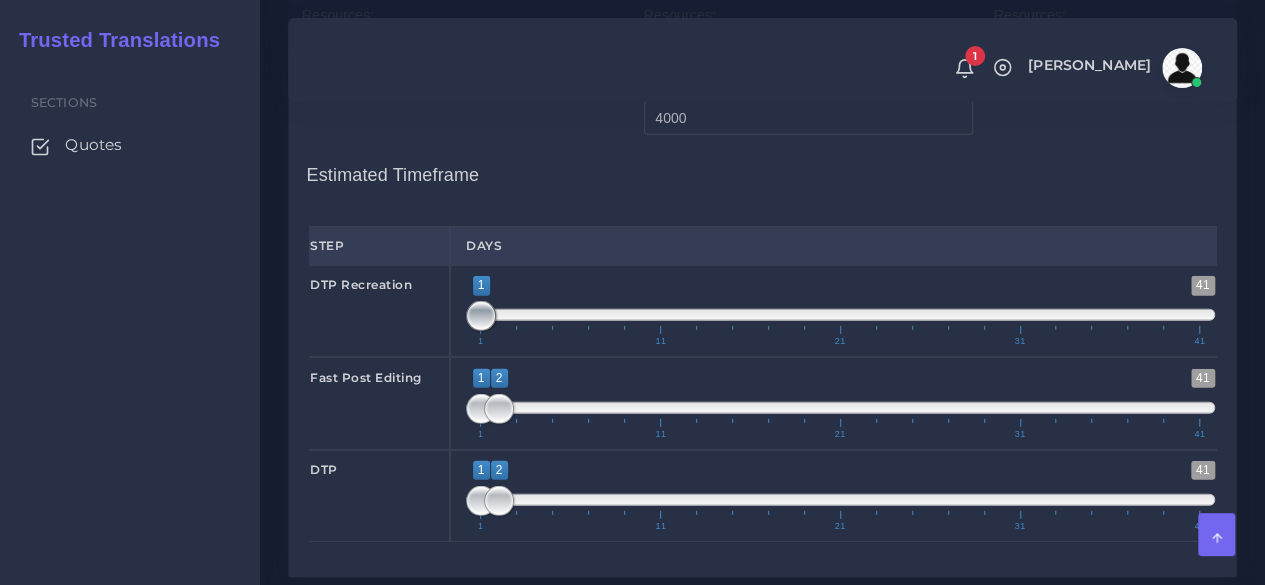 drag, startPoint x: 494, startPoint y: 489, endPoint x: 398, endPoint y: 481, distance: 96.332756 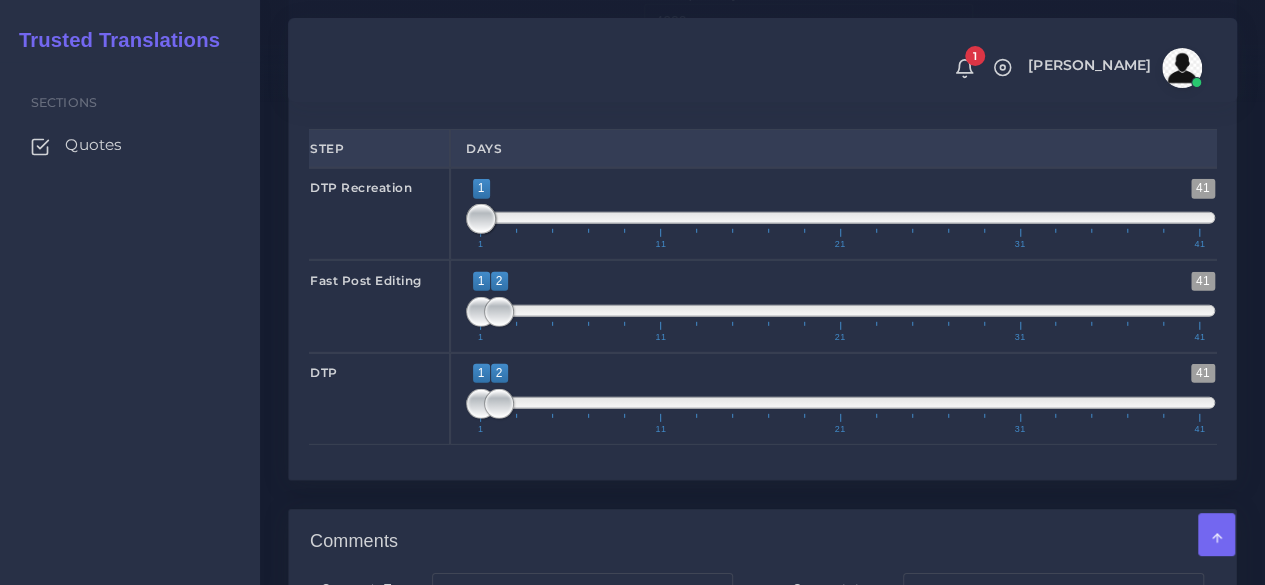 scroll, scrollTop: 3000, scrollLeft: 0, axis: vertical 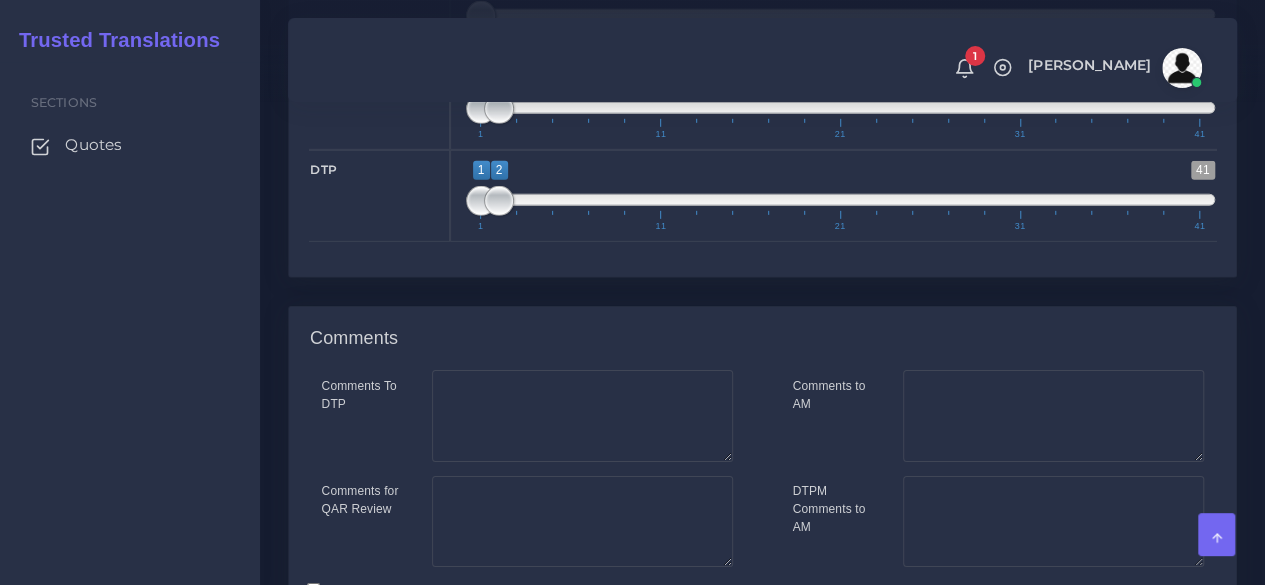 type on "1;1" 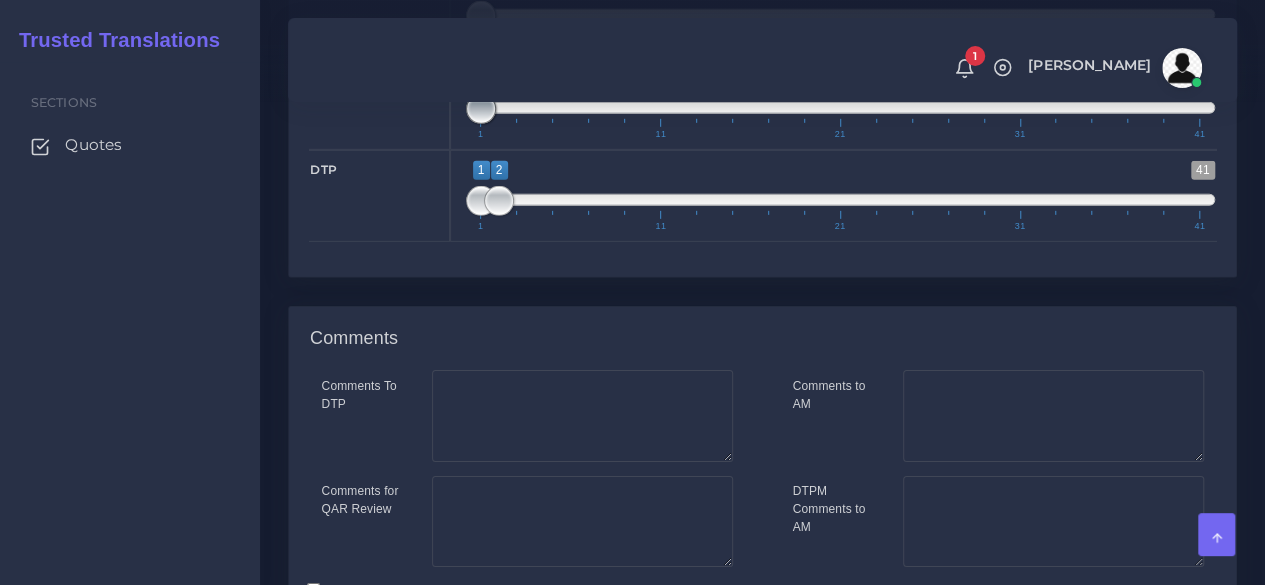 drag, startPoint x: 492, startPoint y: 274, endPoint x: 431, endPoint y: 273, distance: 61.008198 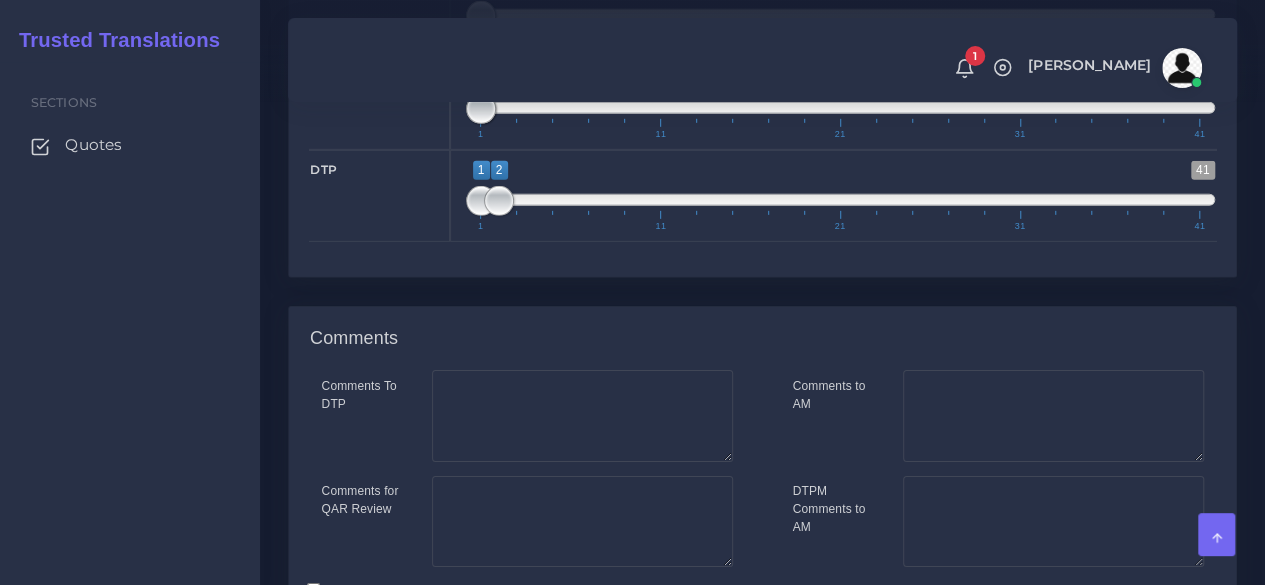 type on "1;1" 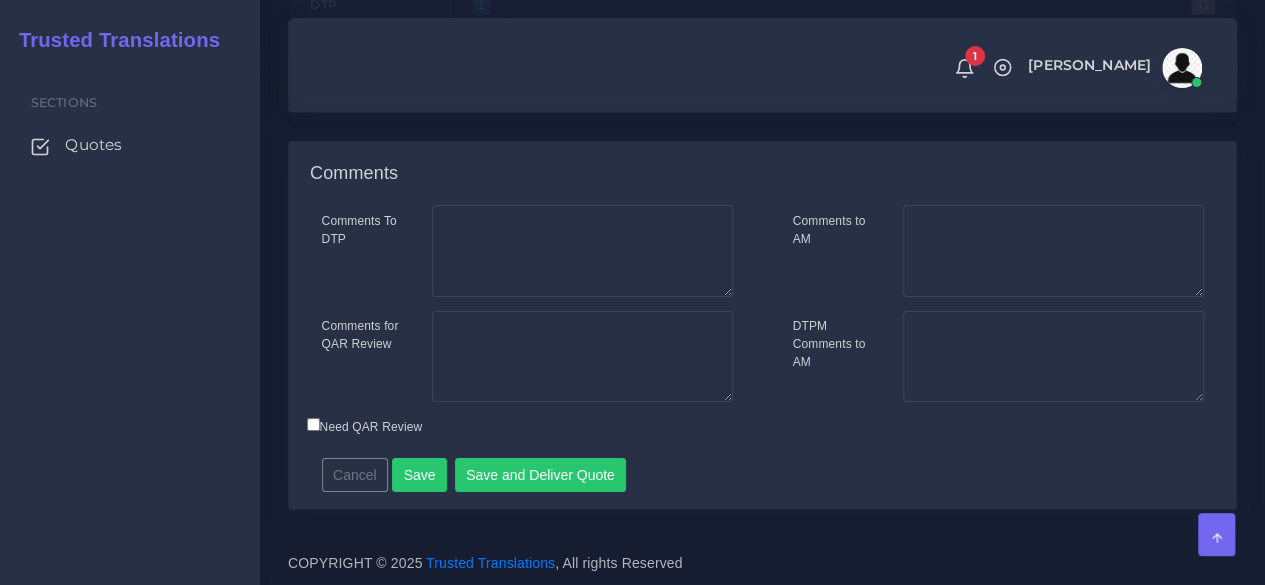 scroll, scrollTop: 3328, scrollLeft: 0, axis: vertical 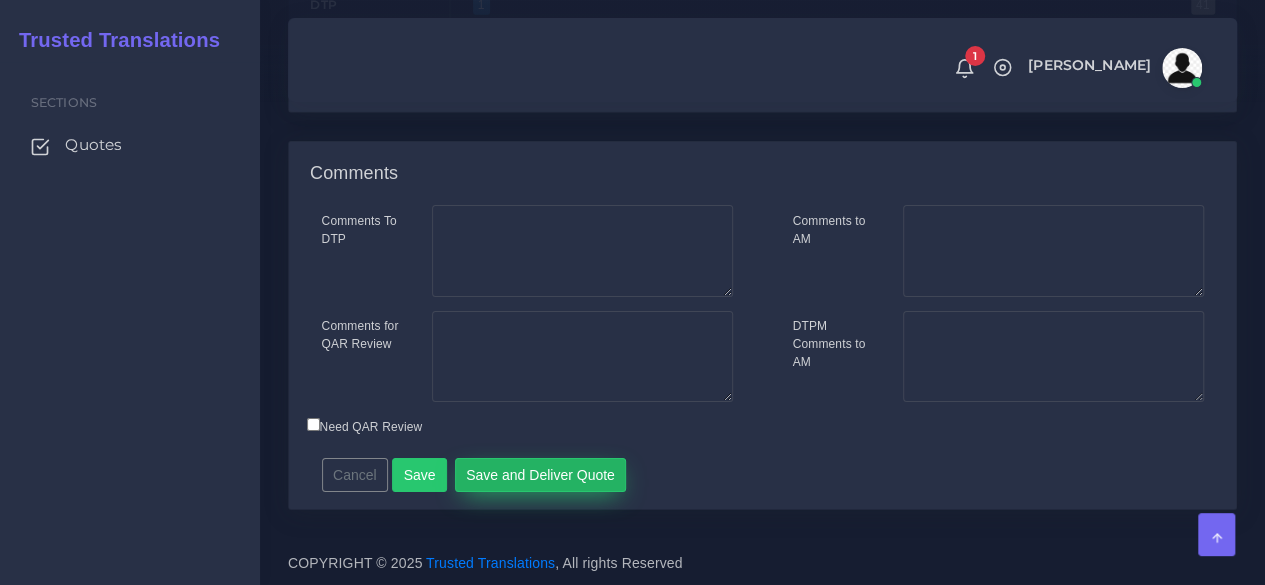 click on "Save and  Deliver Quote" at bounding box center [541, 475] 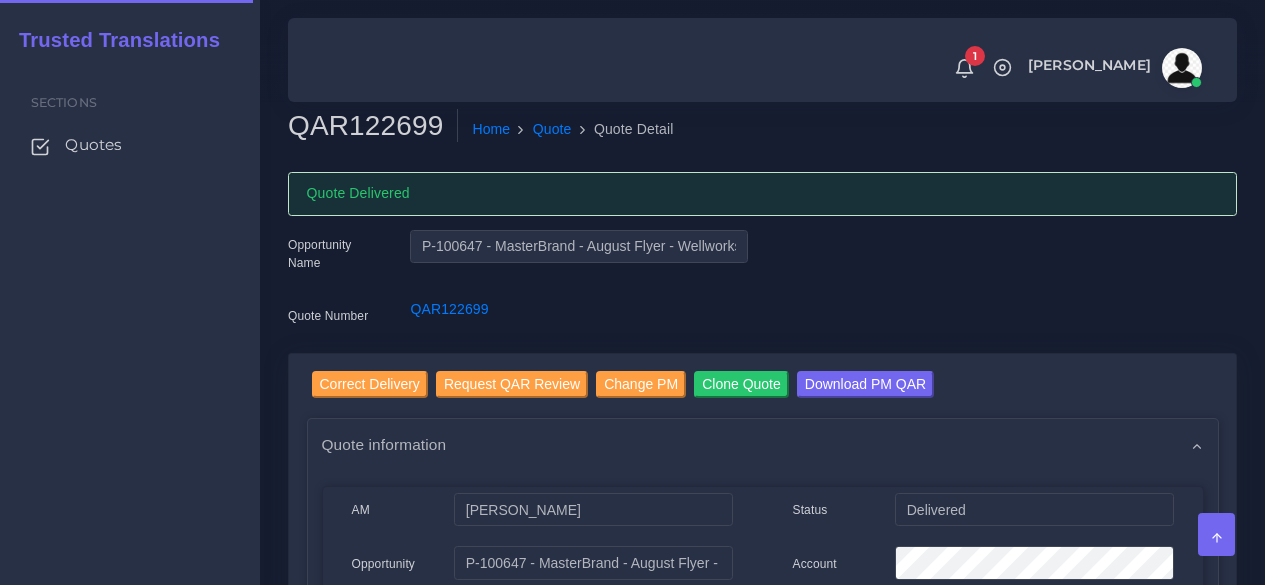 scroll, scrollTop: 0, scrollLeft: 0, axis: both 